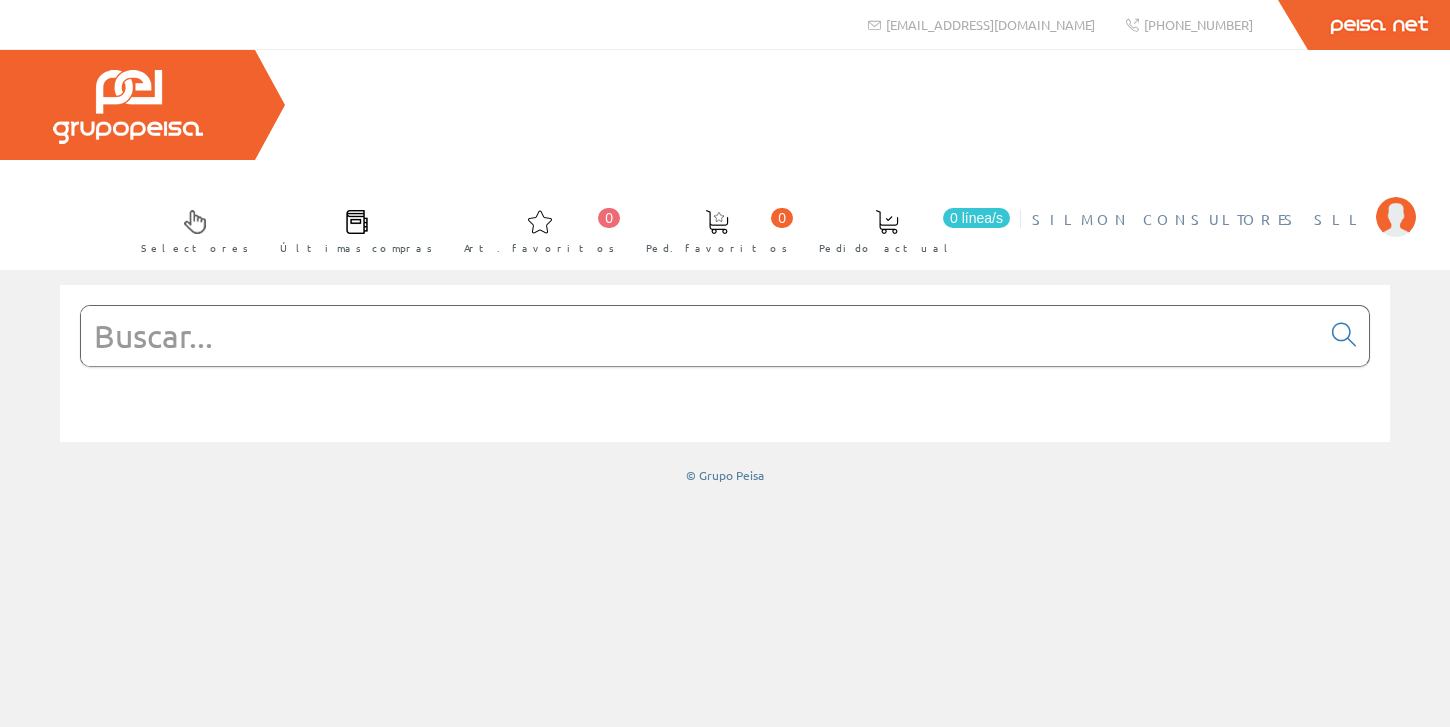 scroll, scrollTop: 0, scrollLeft: 0, axis: both 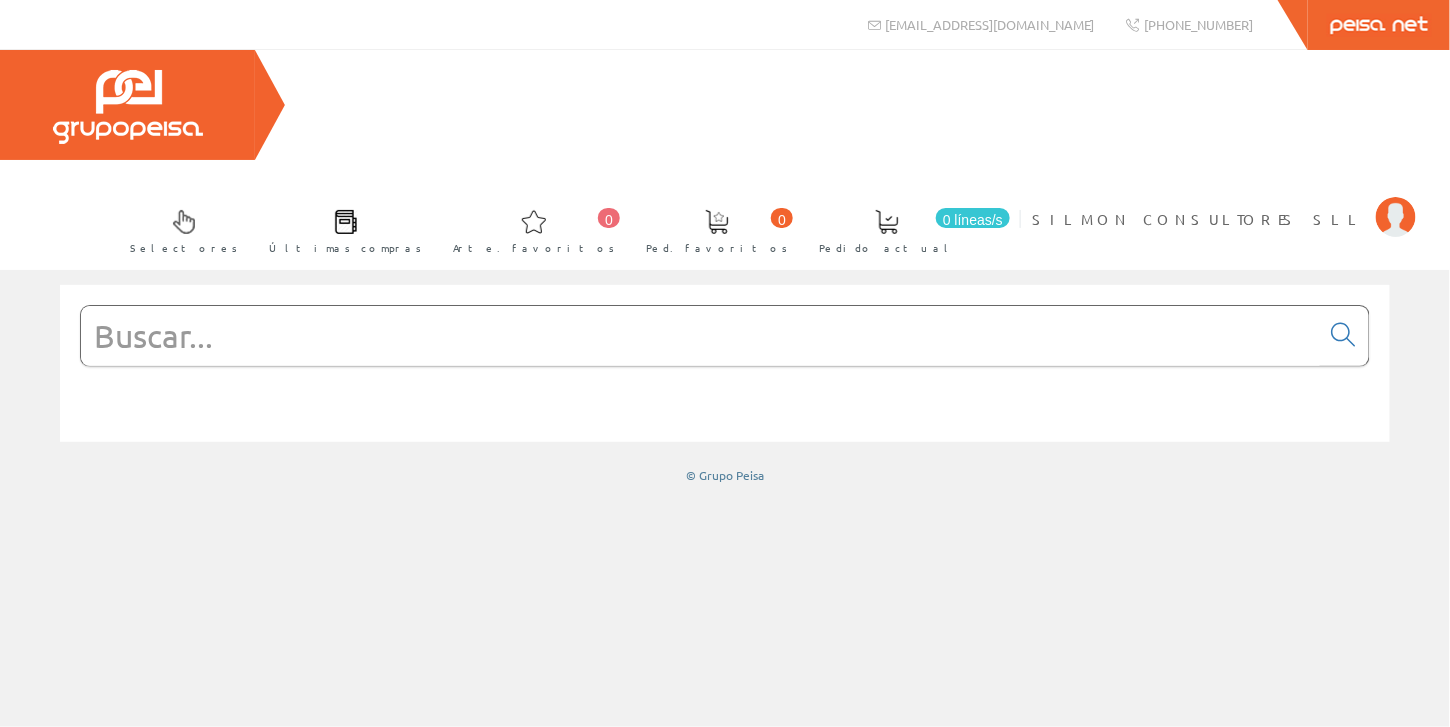 click at bounding box center (700, 336) 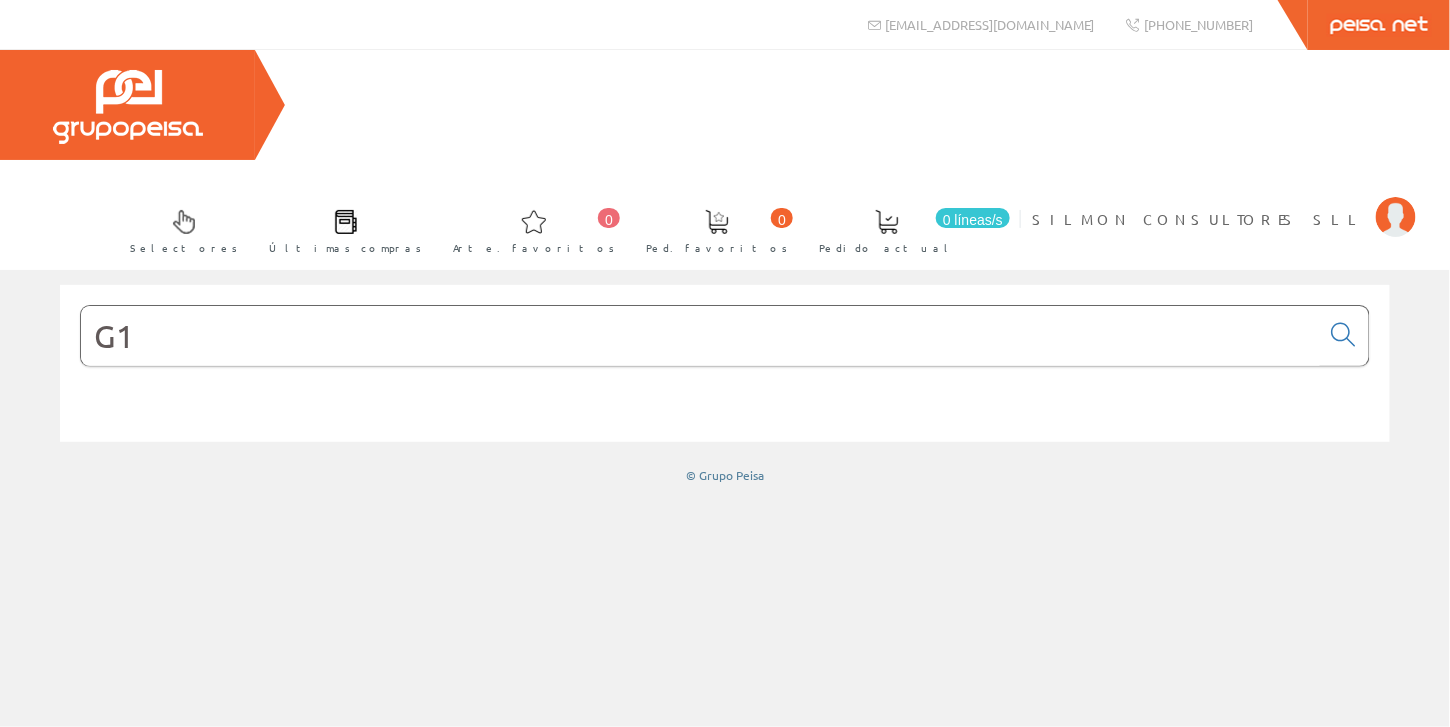 type on "G1" 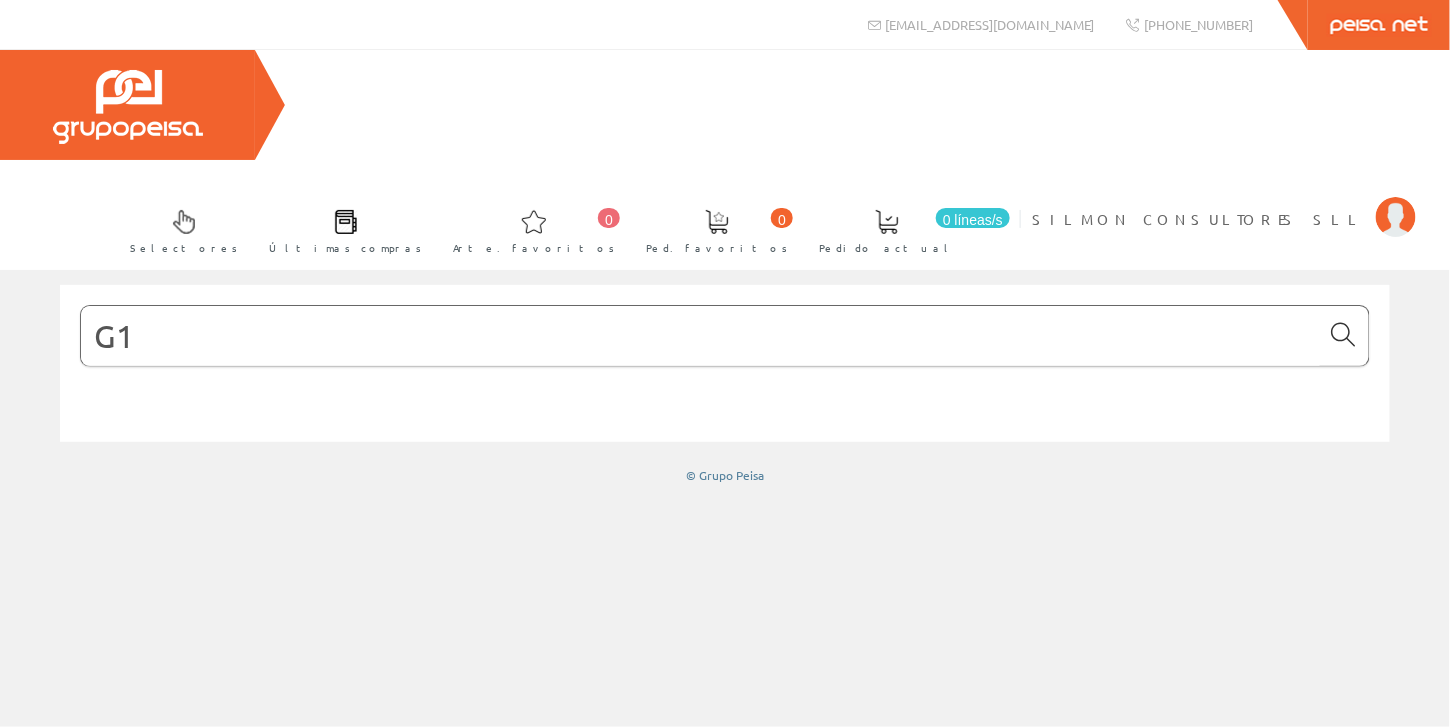 click at bounding box center (1344, 335) 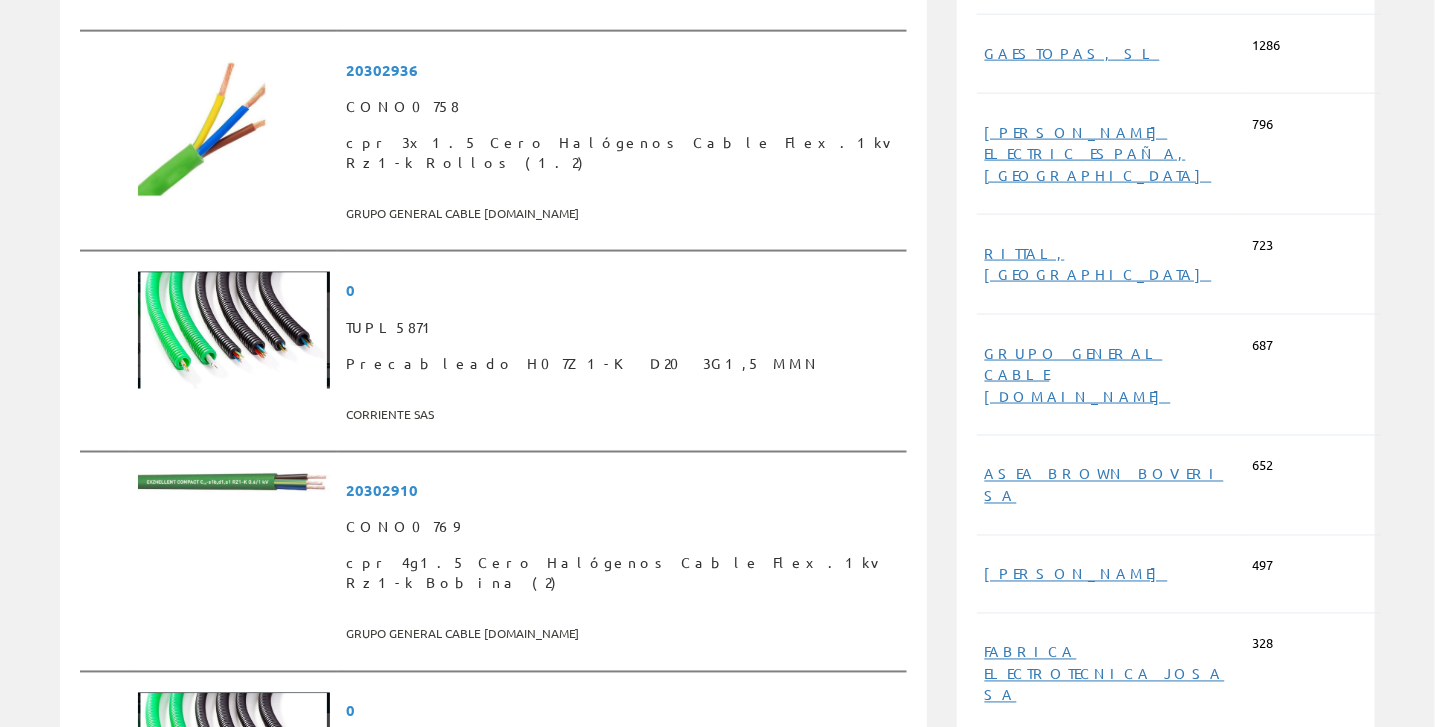 scroll, scrollTop: 1100, scrollLeft: 0, axis: vertical 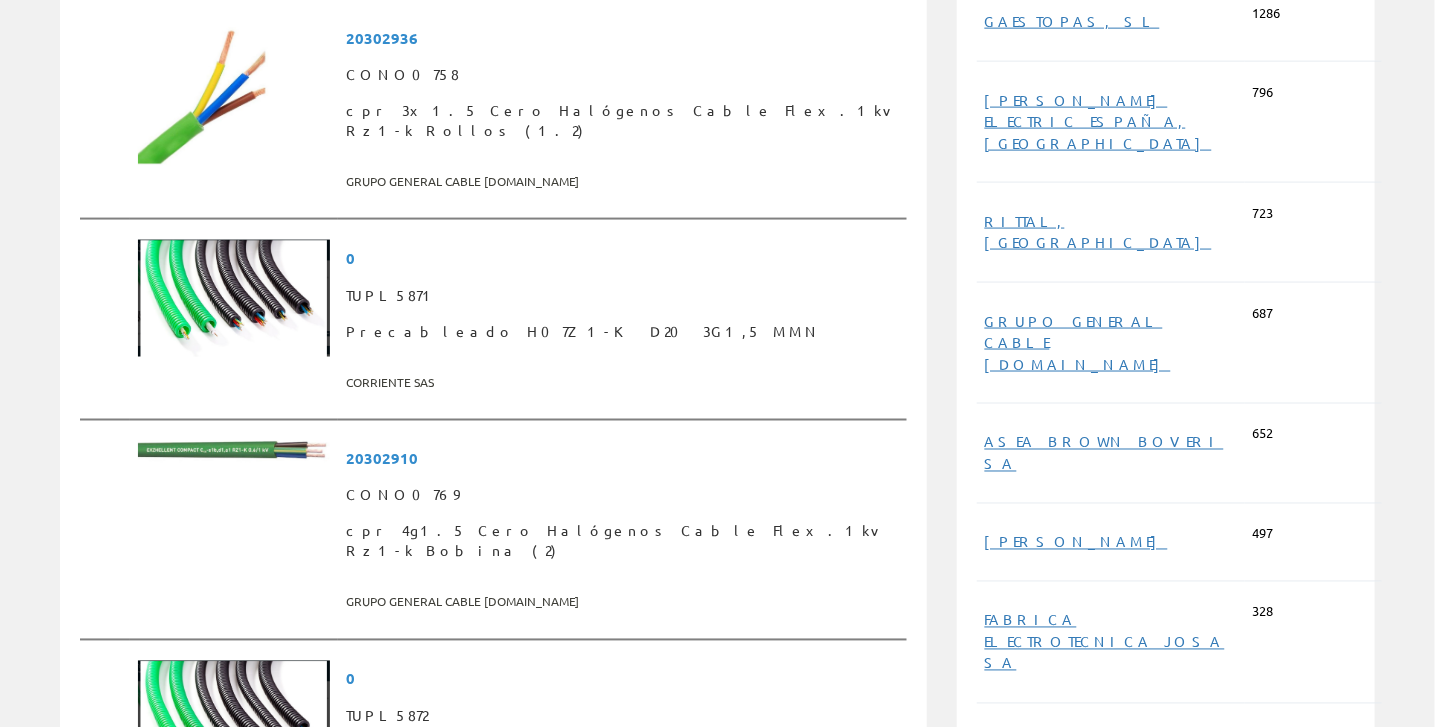 click on "2" at bounding box center [1247, 1093] 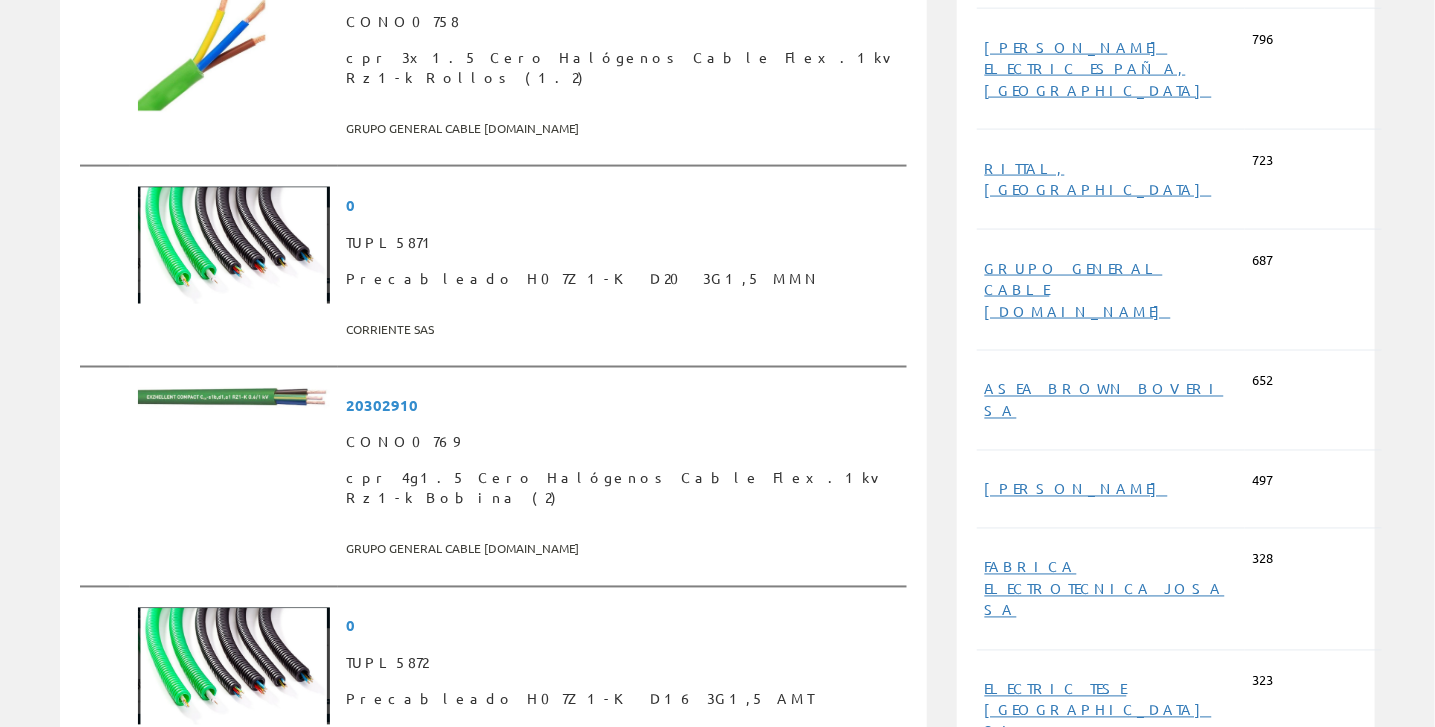 scroll, scrollTop: 1200, scrollLeft: 0, axis: vertical 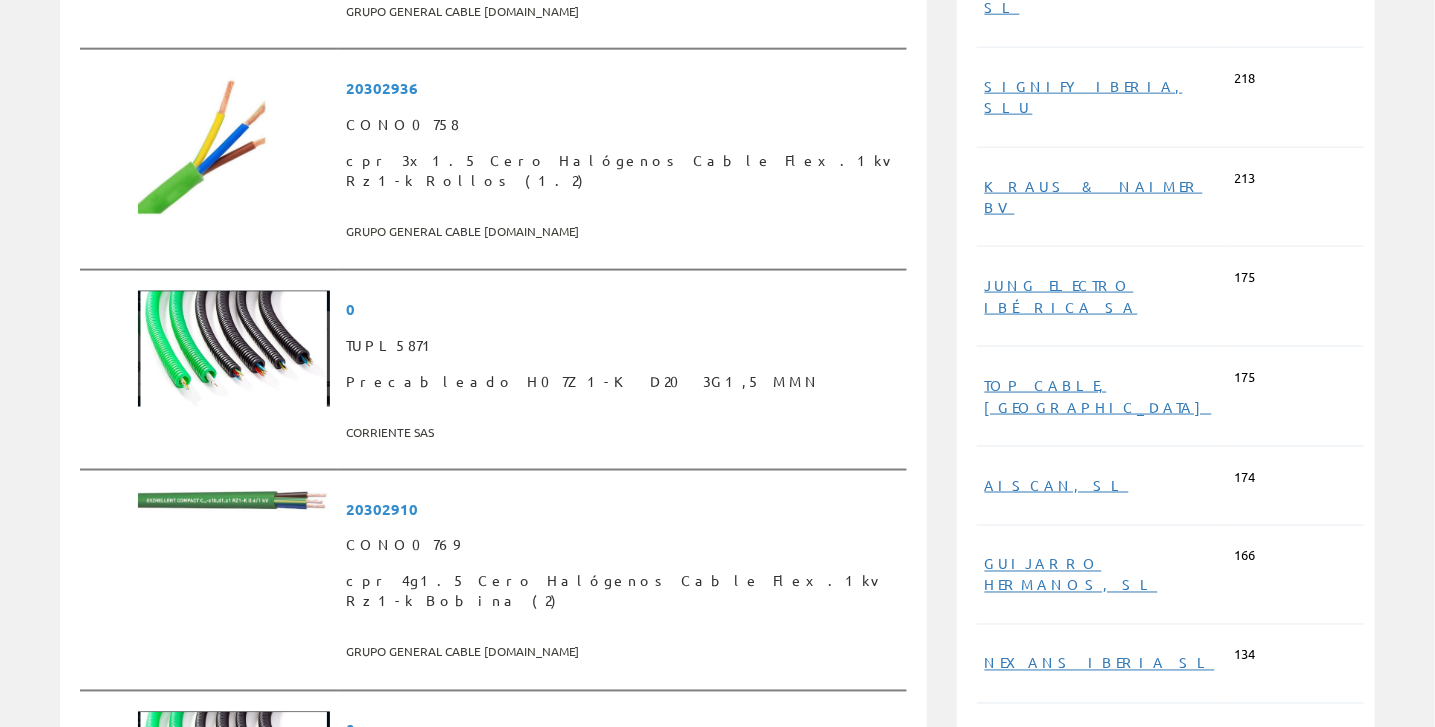 click on "1" at bounding box center [1210, 1128] 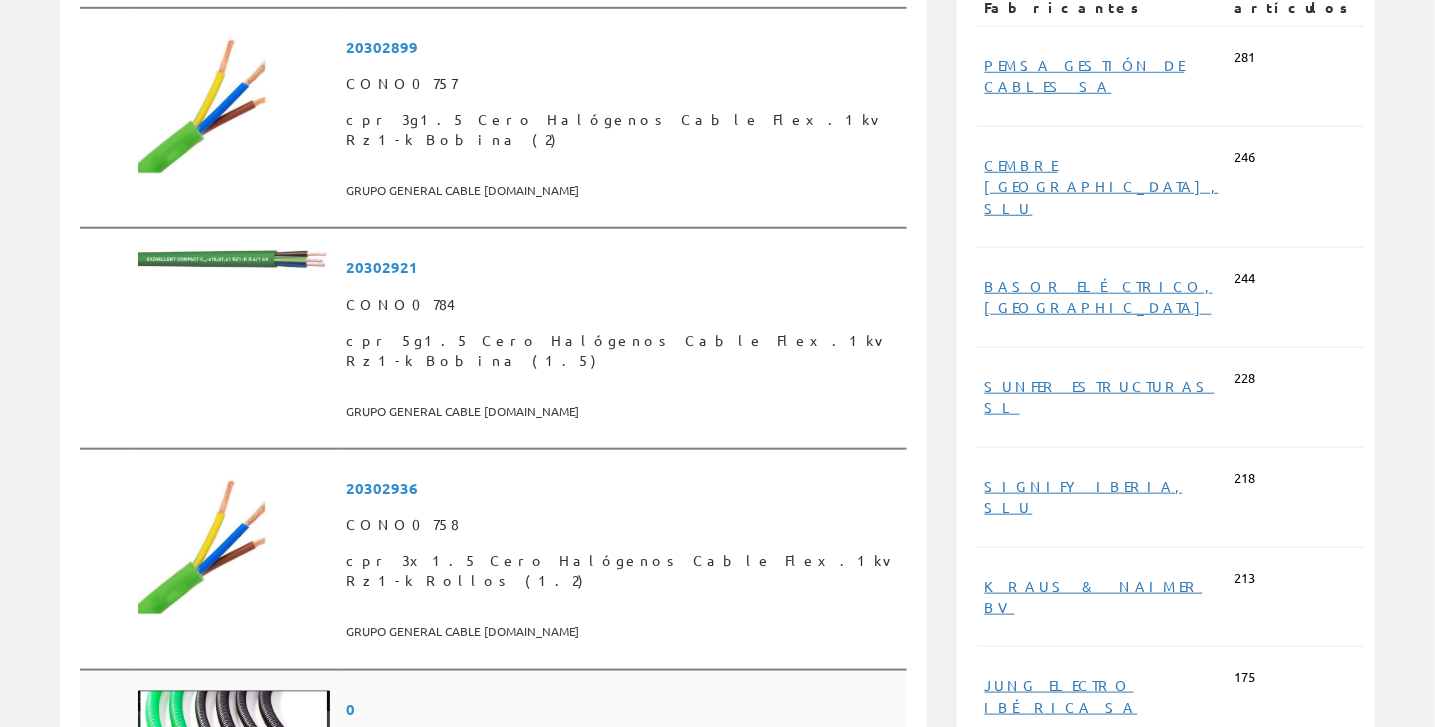 scroll, scrollTop: 600, scrollLeft: 0, axis: vertical 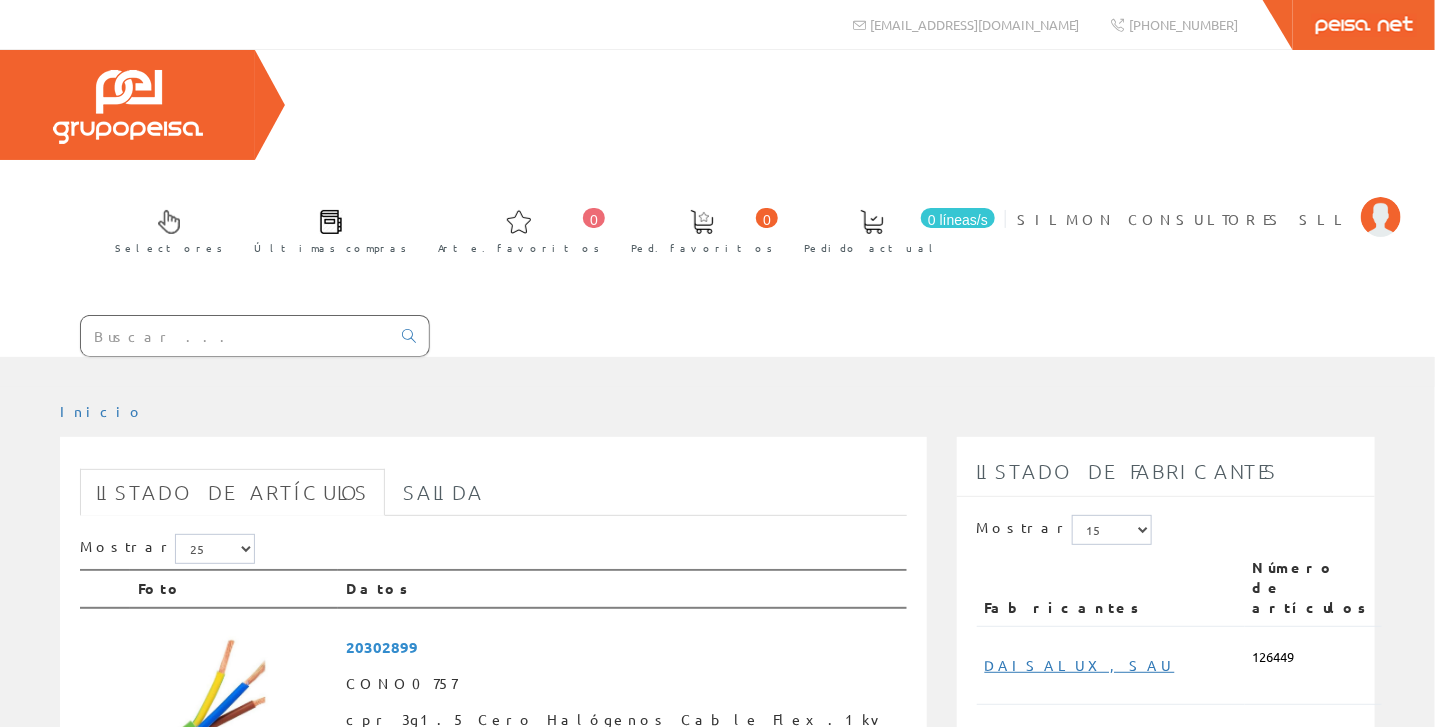 click at bounding box center (235, 336) 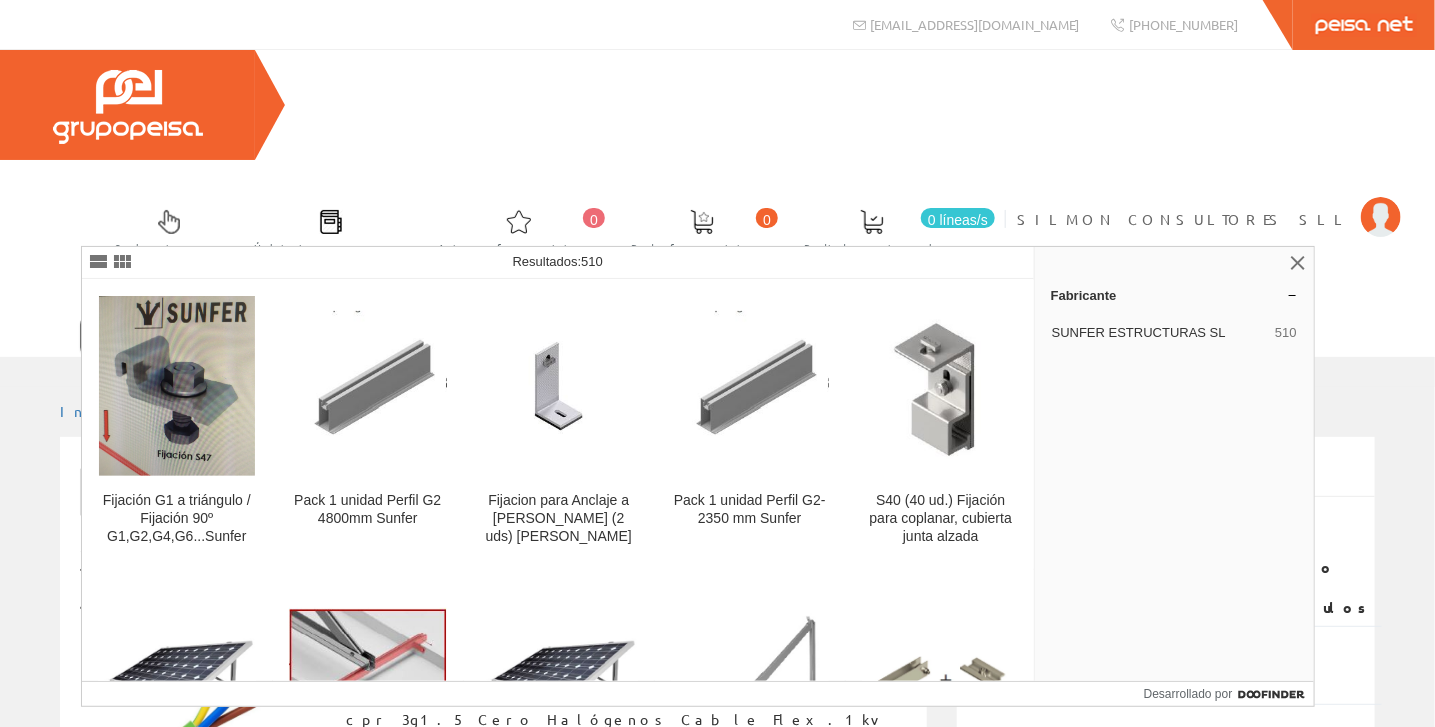 type on "[DEMOGRAPHIC_DATA]" 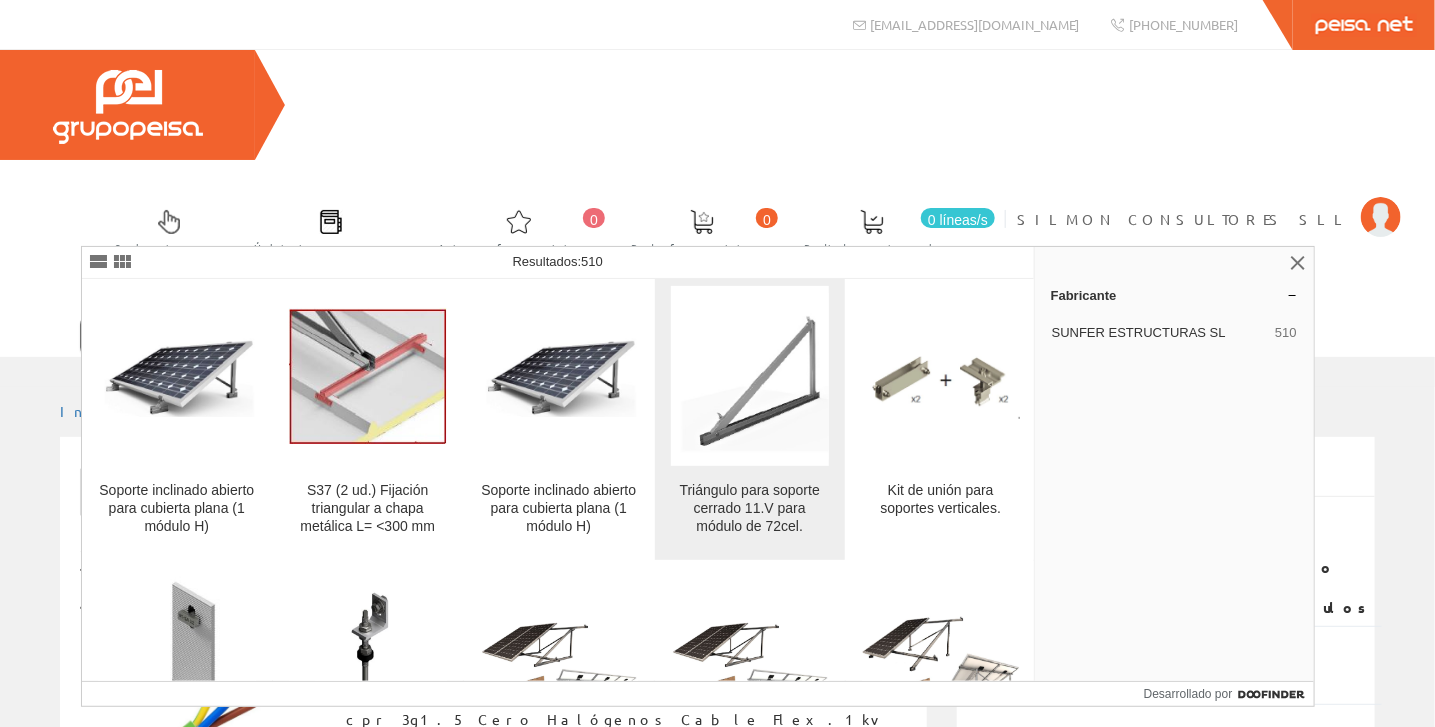 scroll, scrollTop: 366, scrollLeft: 0, axis: vertical 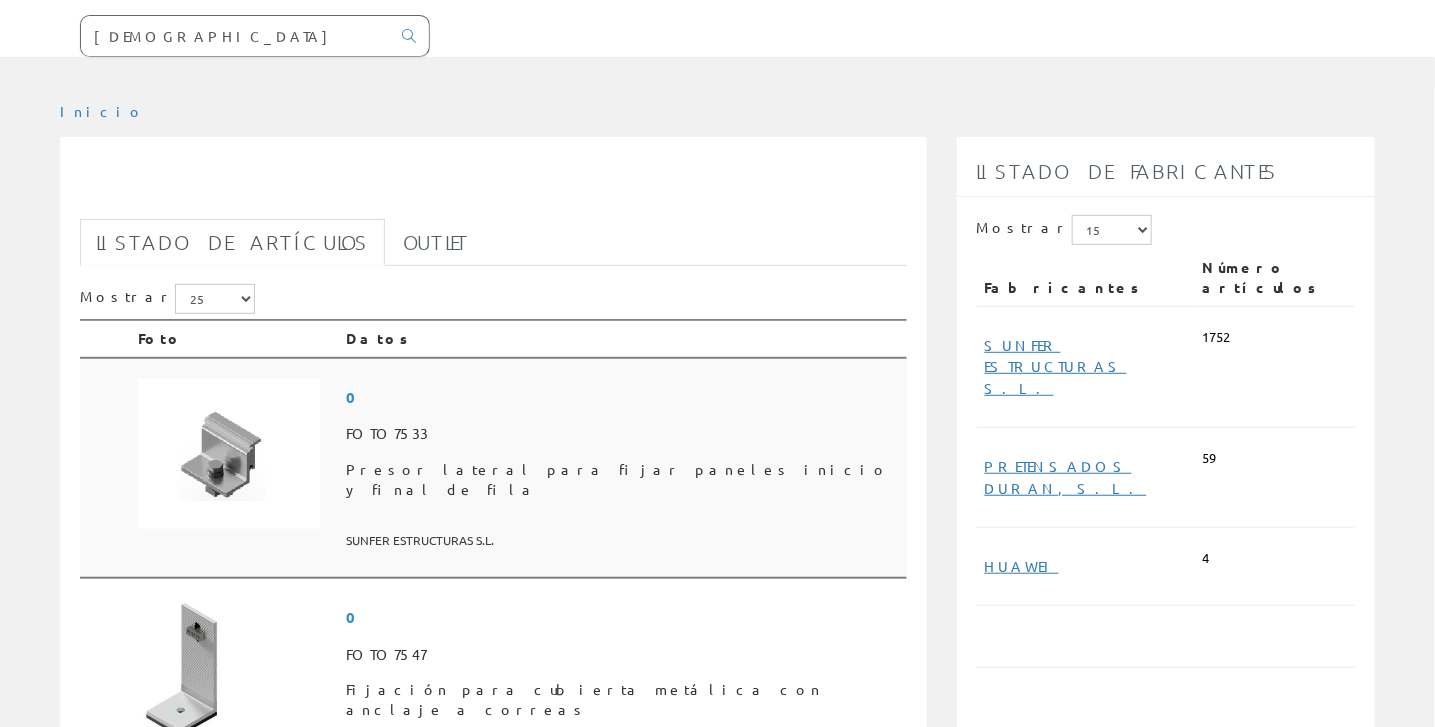 click on "Presor lateral para fijar paneles inicio y final de fila" at bounding box center (622, 480) 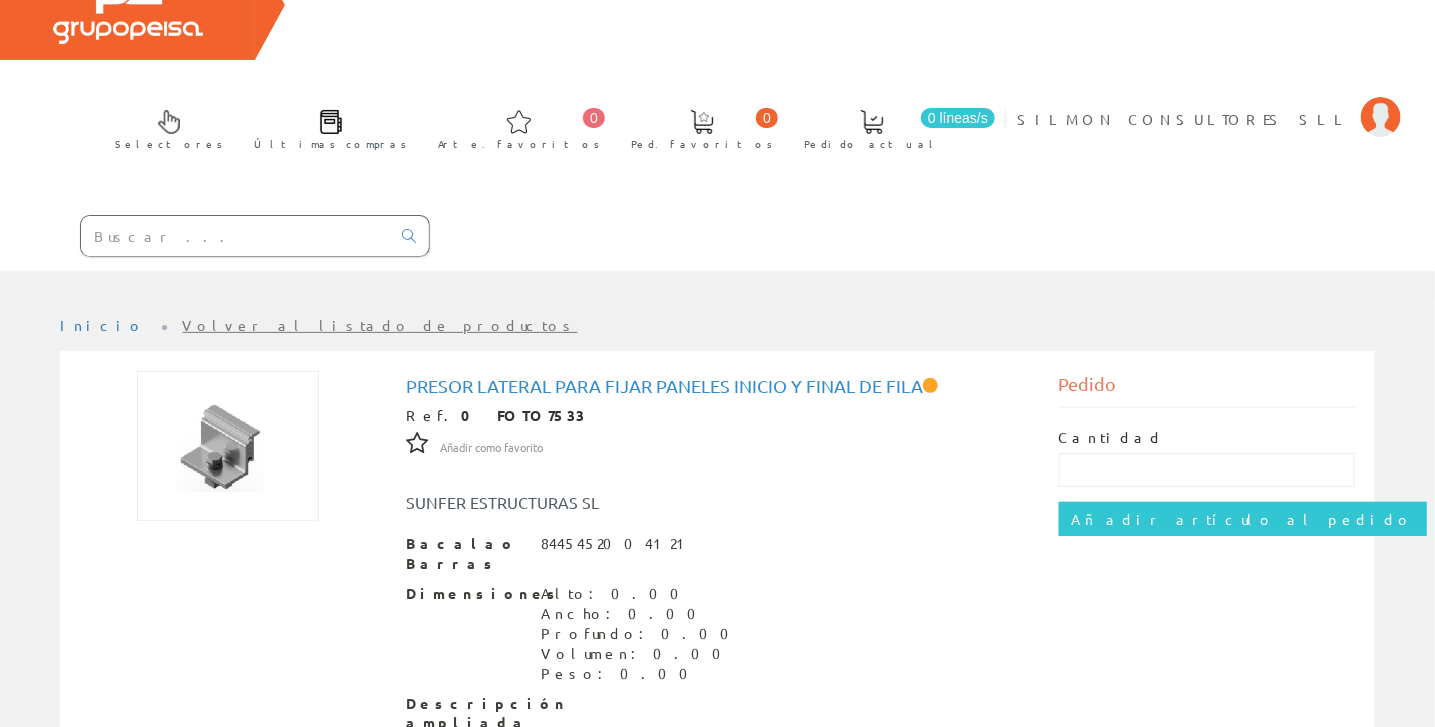 scroll, scrollTop: 200, scrollLeft: 0, axis: vertical 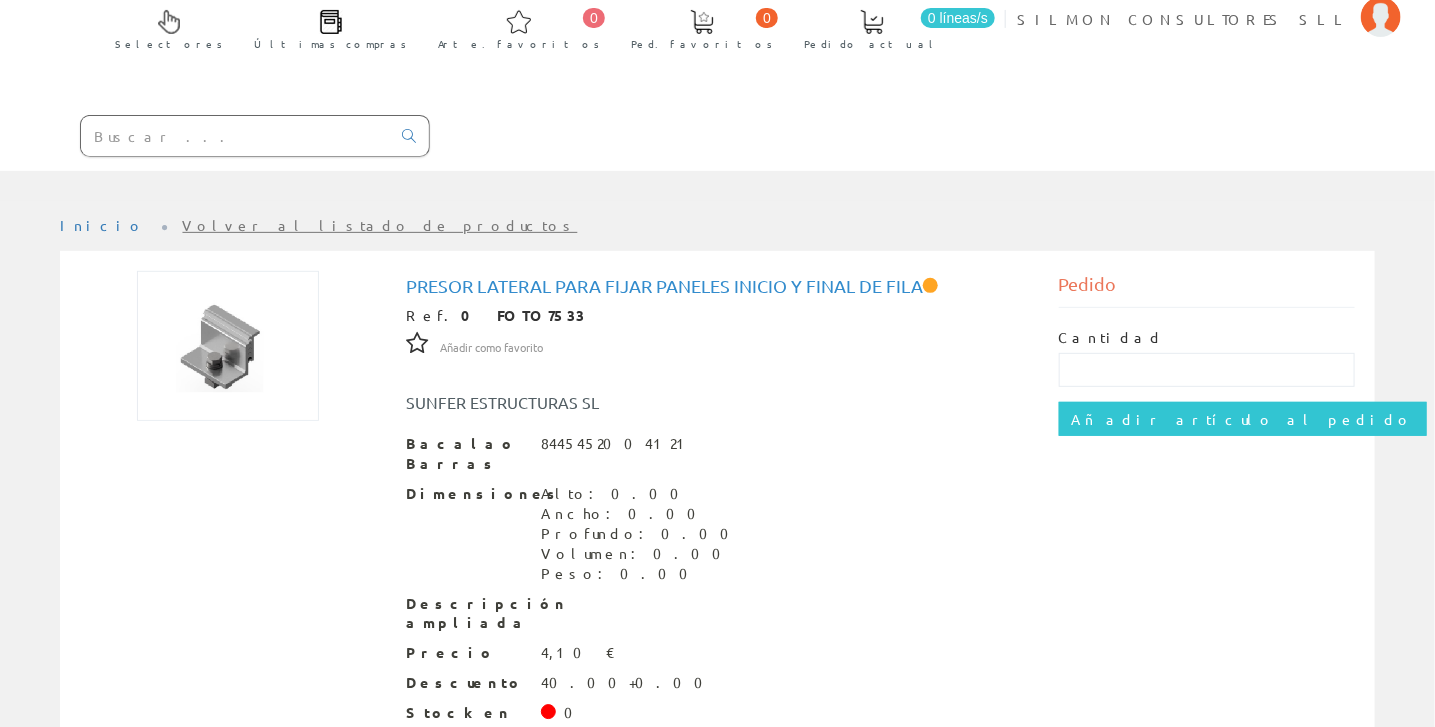 click at bounding box center [235, 136] 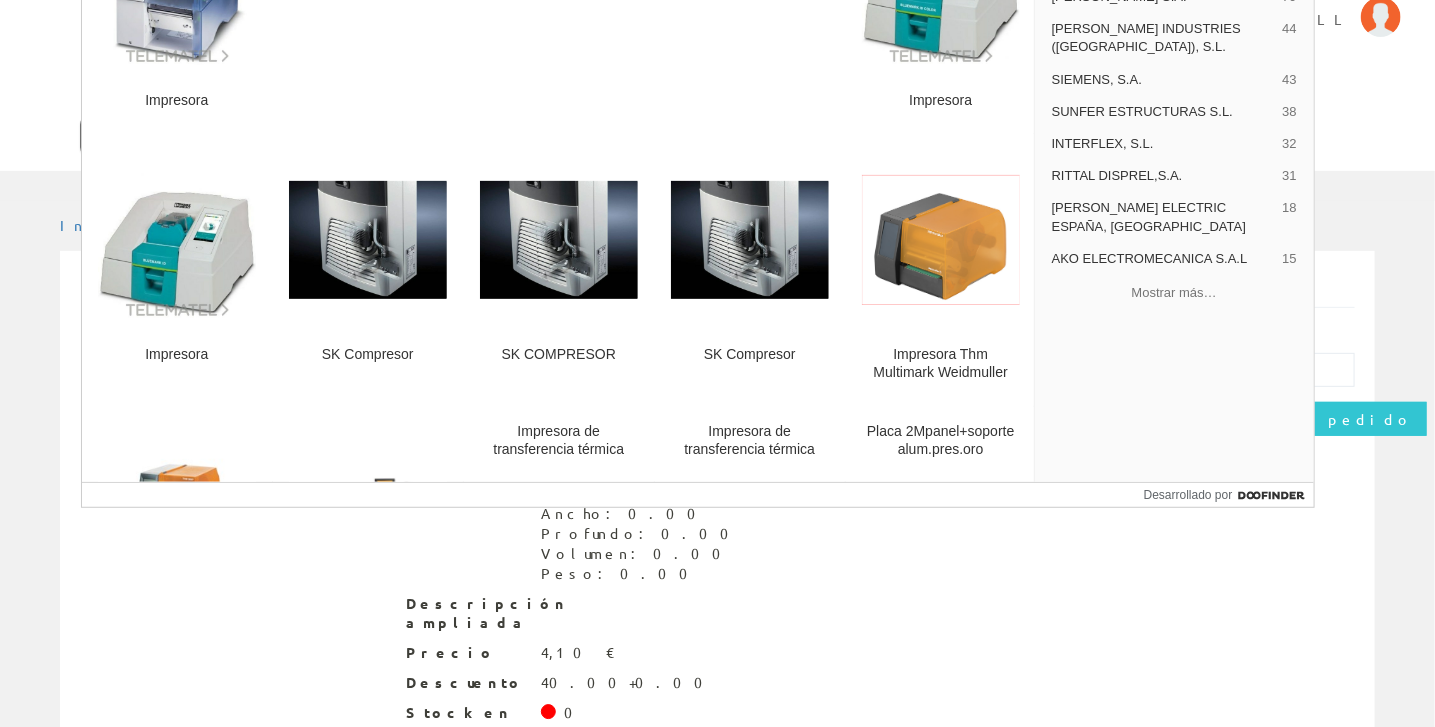 type on "PRESOR C" 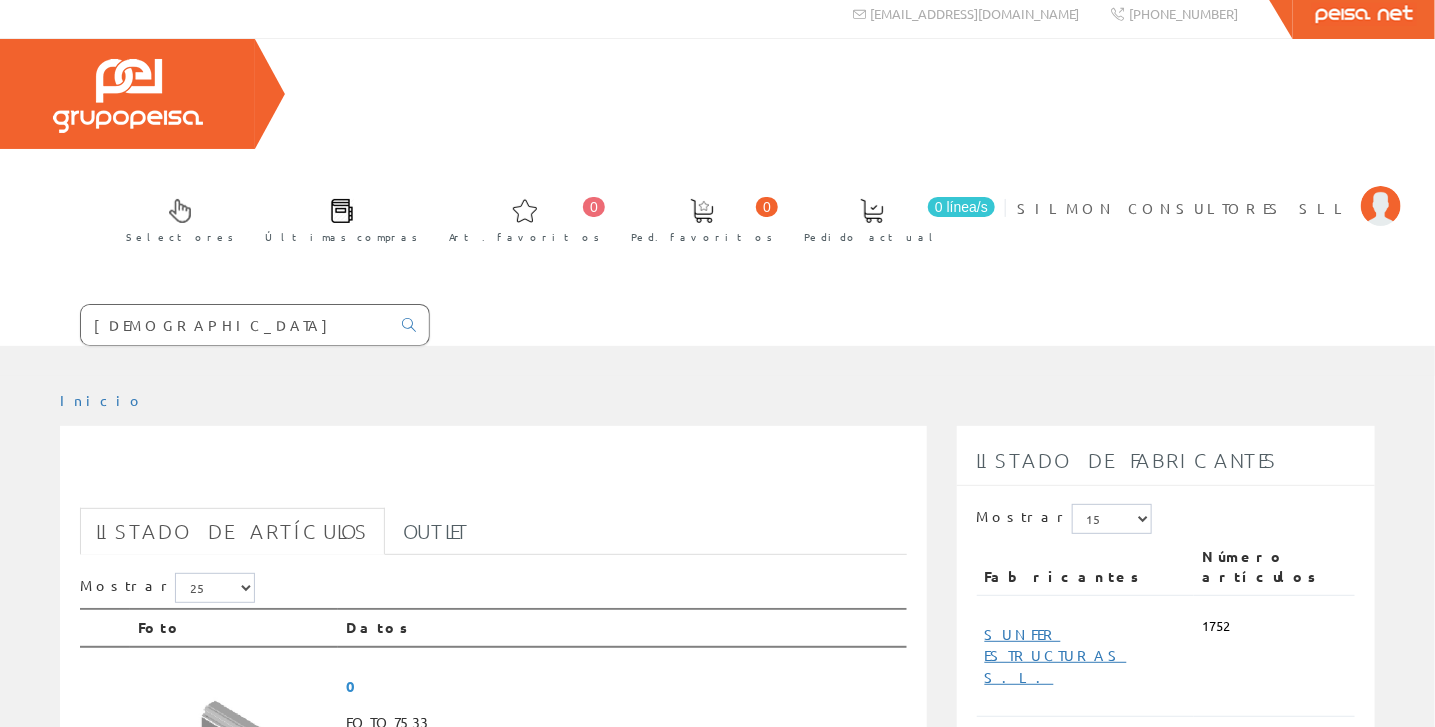 scroll, scrollTop: 0, scrollLeft: 0, axis: both 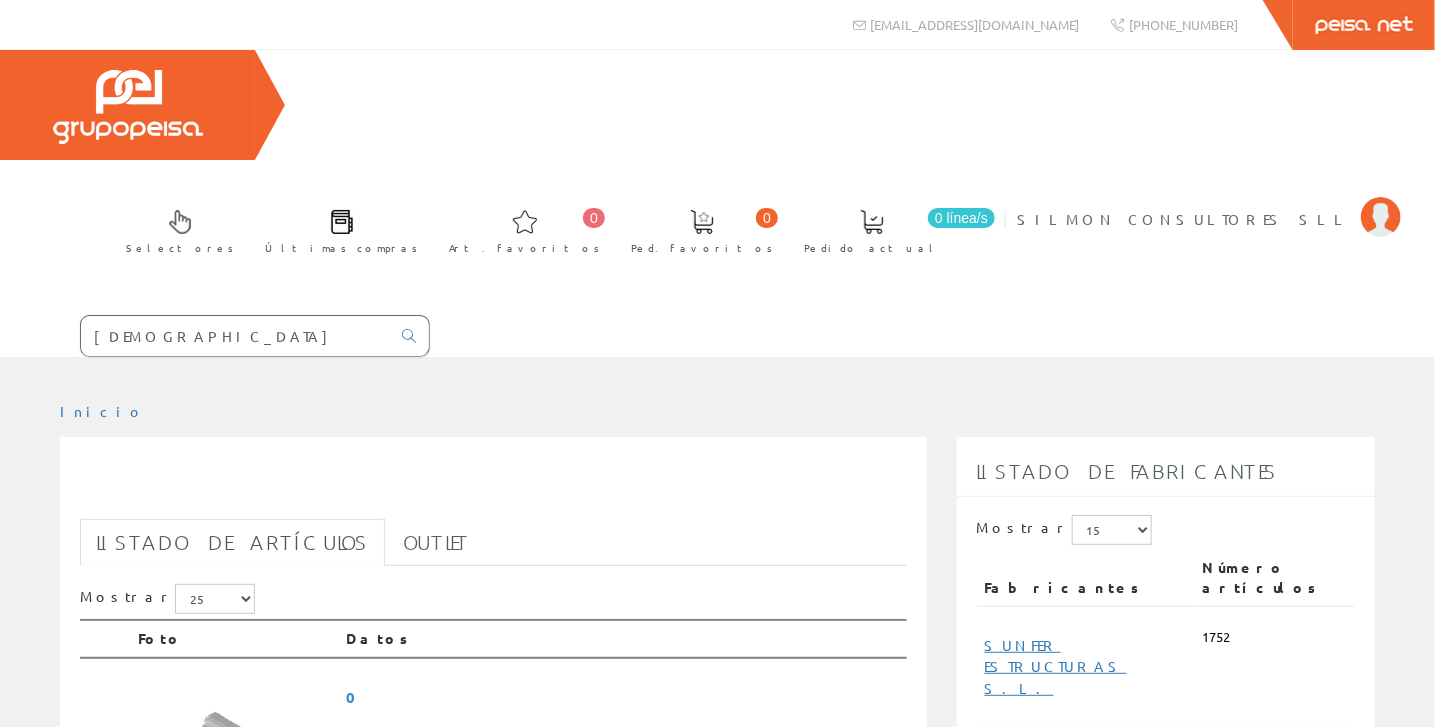 click on "[DEMOGRAPHIC_DATA]" at bounding box center [235, 336] 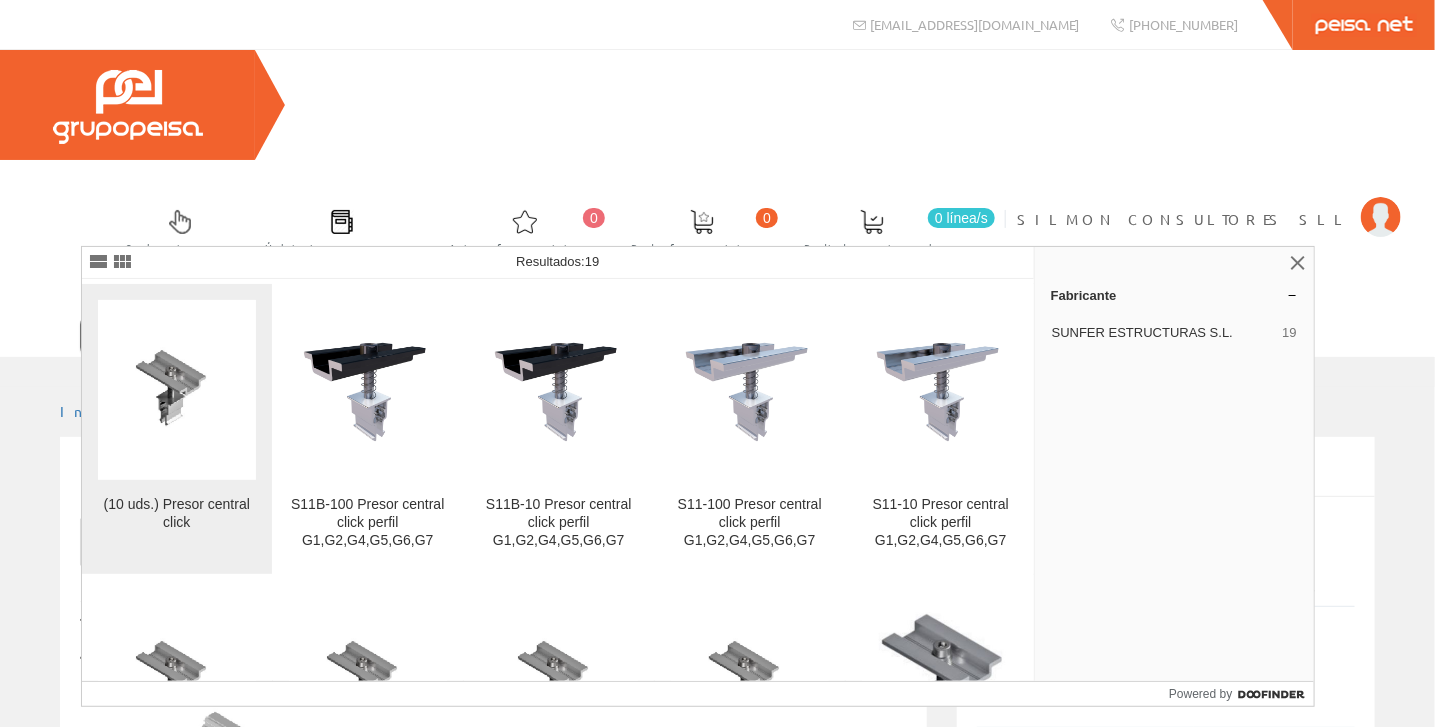 scroll, scrollTop: 300, scrollLeft: 0, axis: vertical 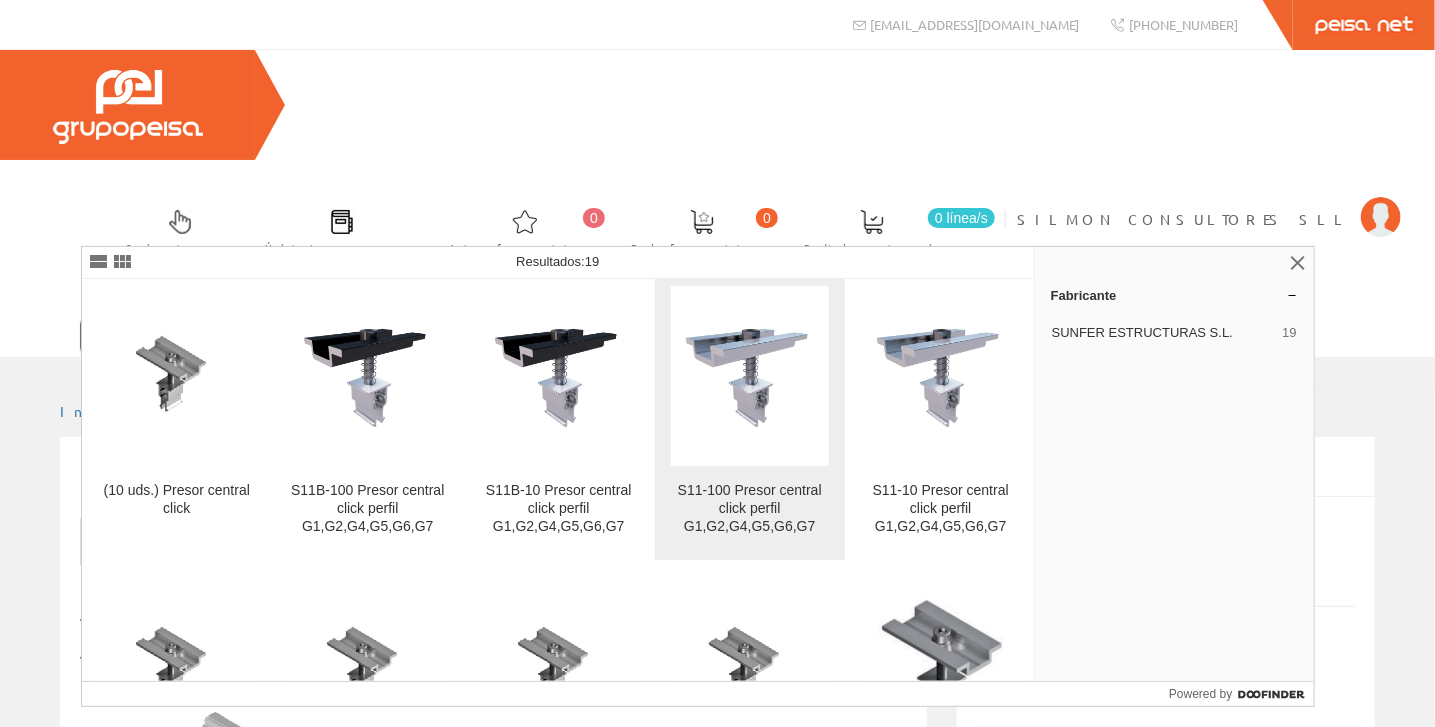 type on "SUNFER PRESOR CENTRAL" 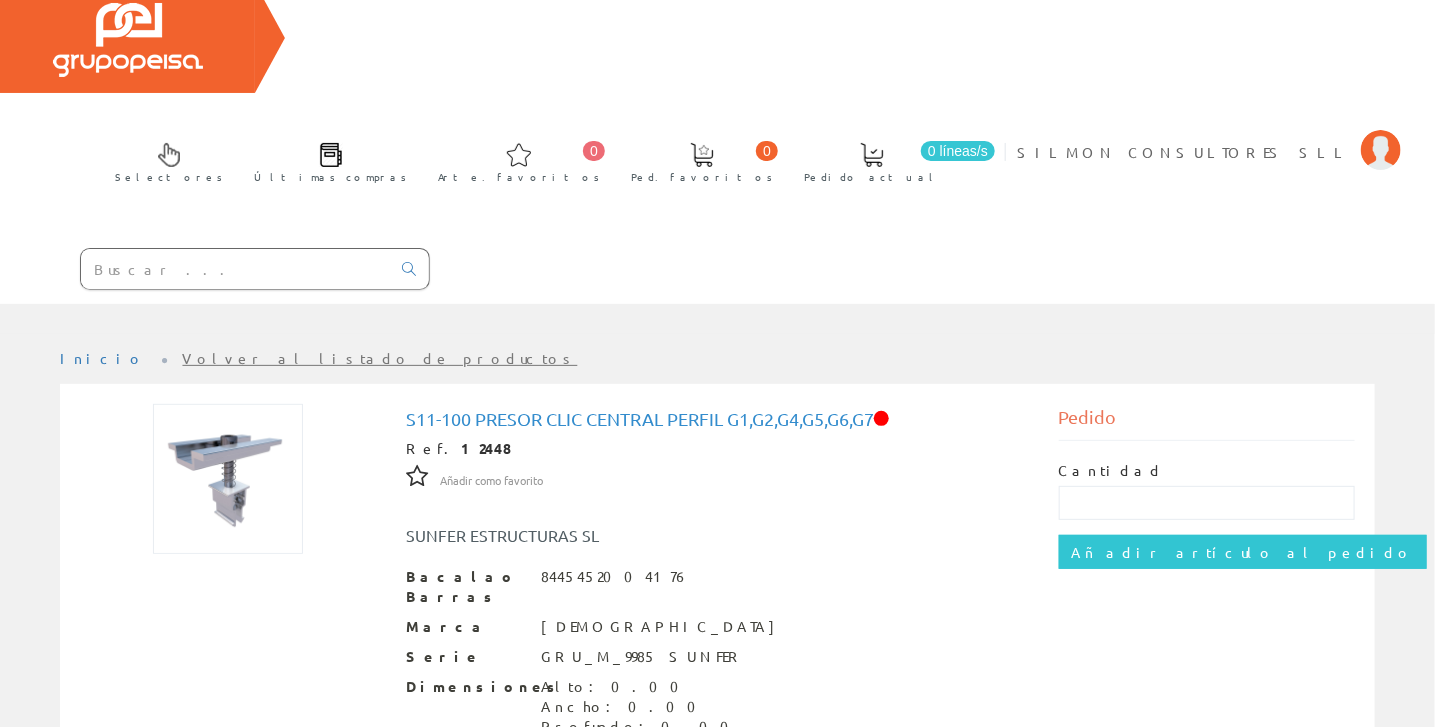 scroll, scrollTop: 0, scrollLeft: 0, axis: both 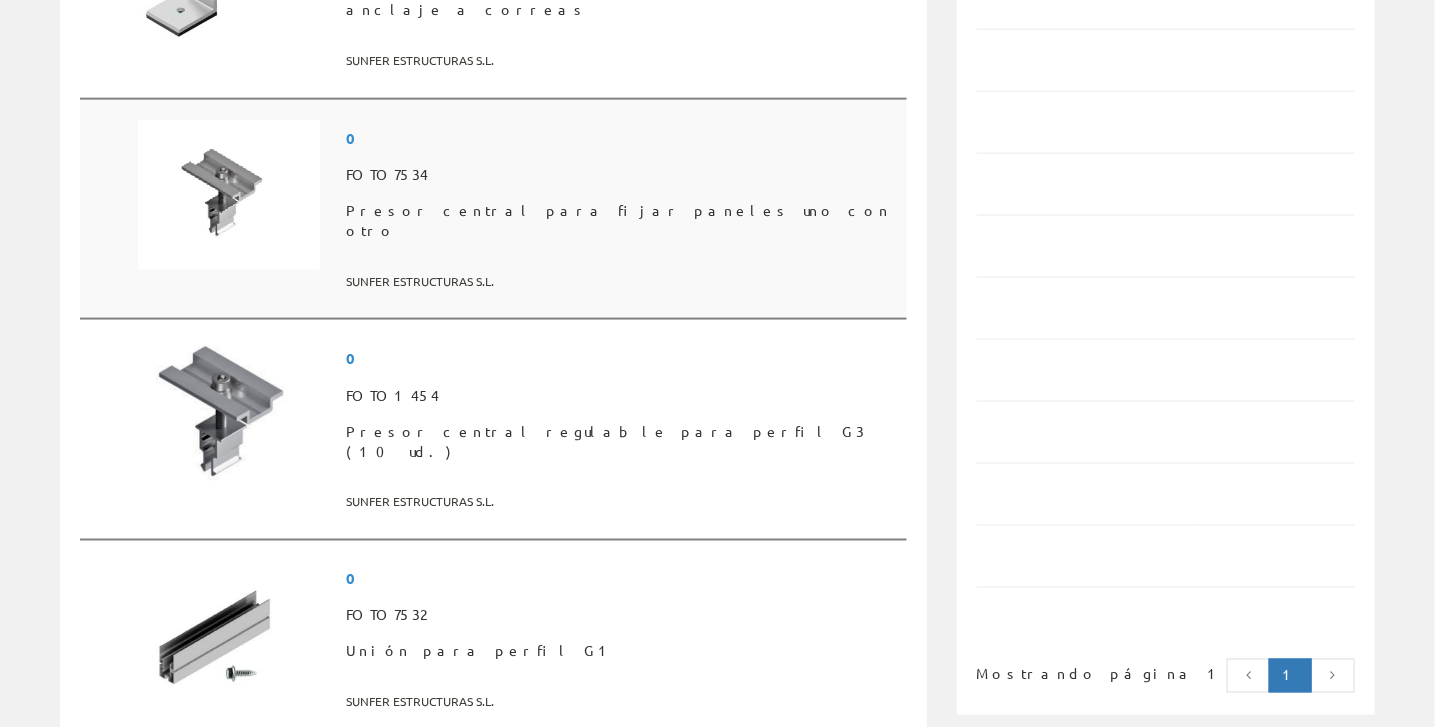 click on "Presor central para fijar paneles uno con otro" at bounding box center [622, 221] 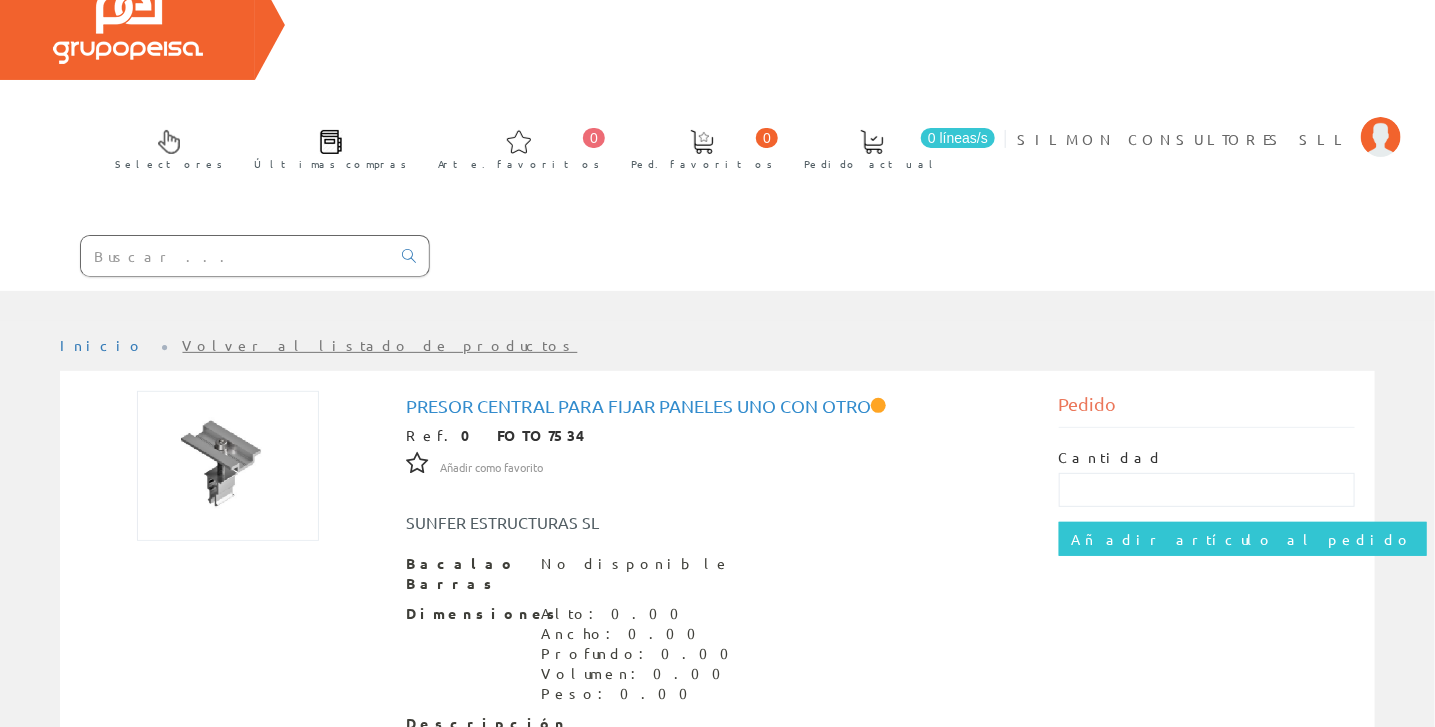 scroll, scrollTop: 200, scrollLeft: 0, axis: vertical 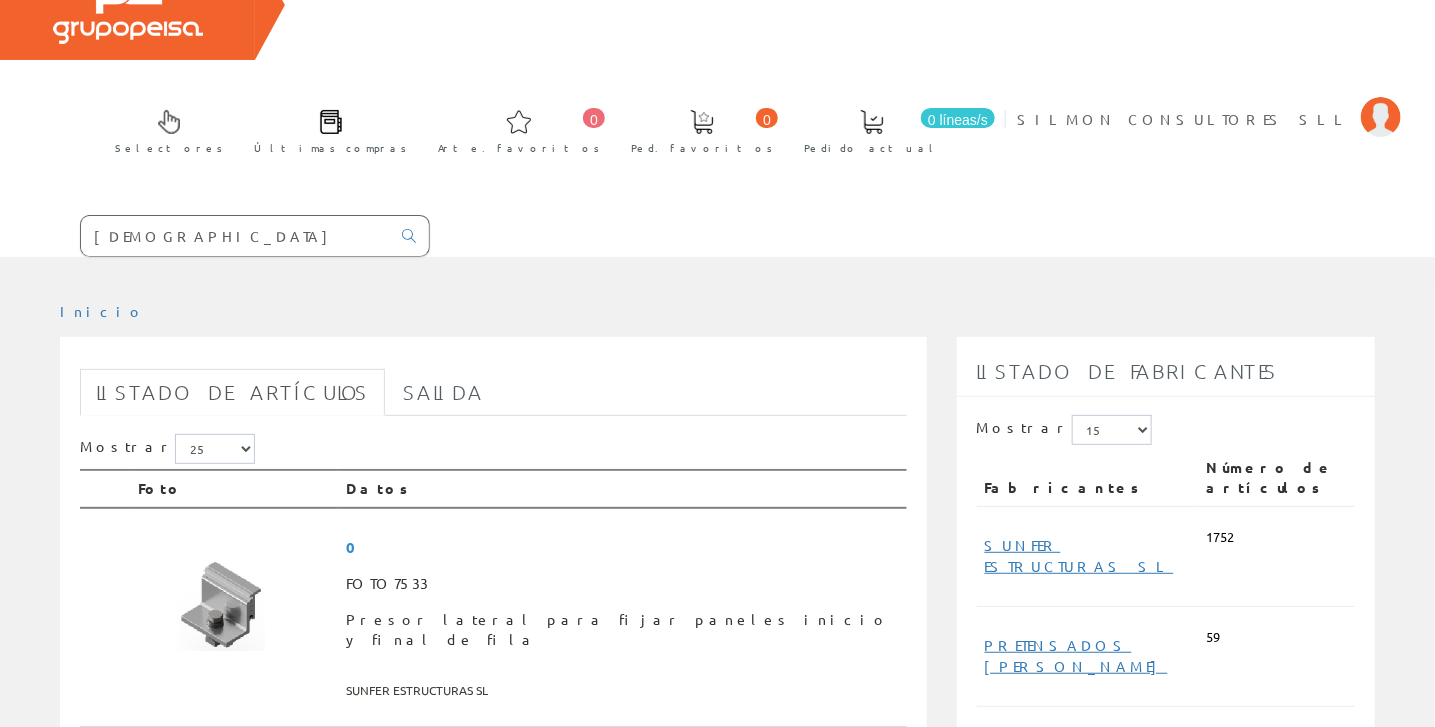drag, startPoint x: 159, startPoint y: 115, endPoint x: 58, endPoint y: 110, distance: 101.12369 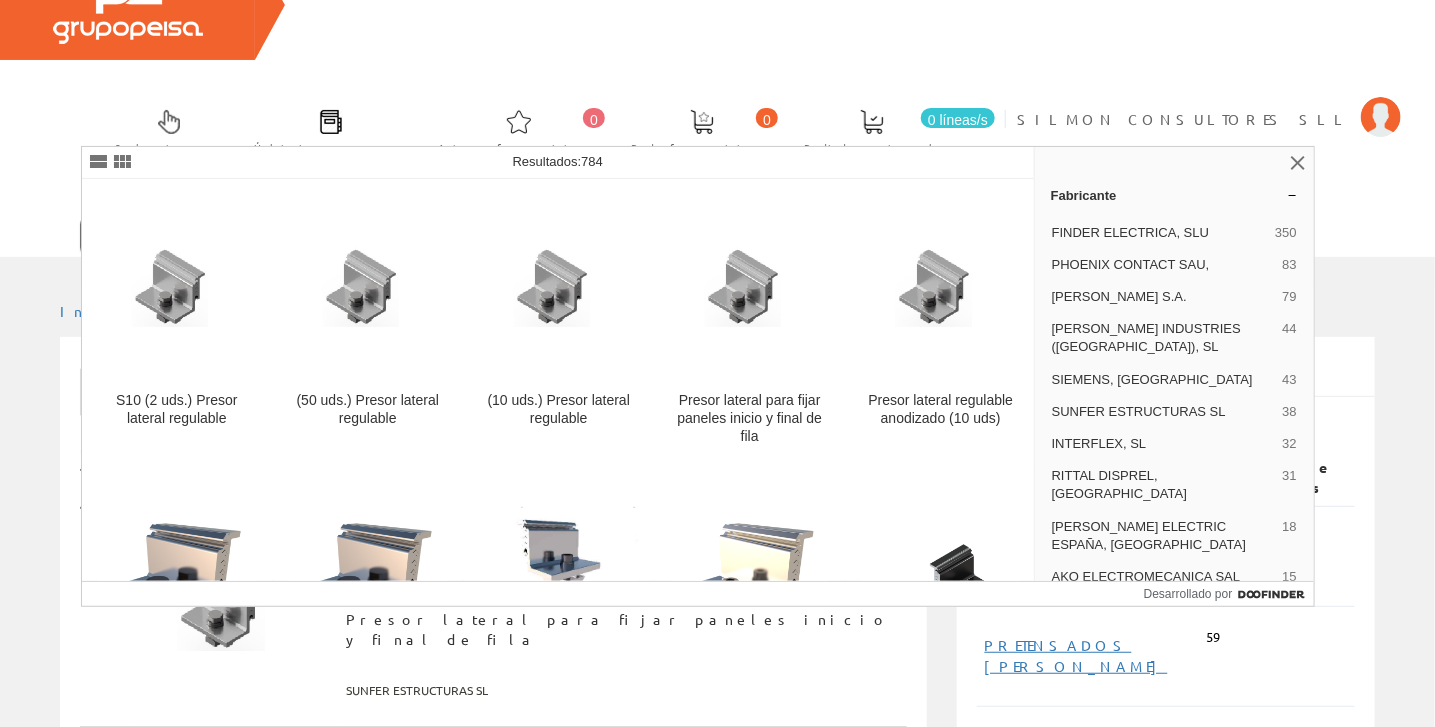 type on "PRESOR S10" 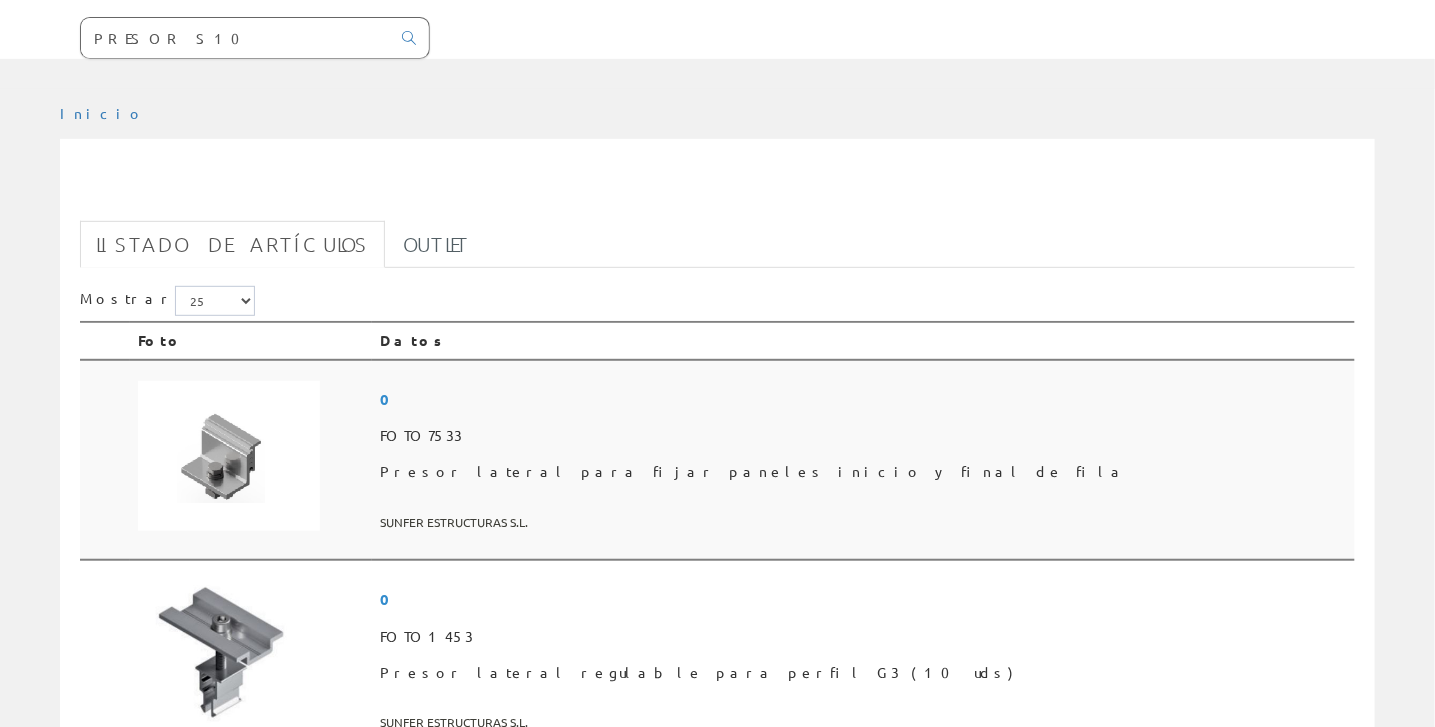 scroll, scrollTop: 300, scrollLeft: 0, axis: vertical 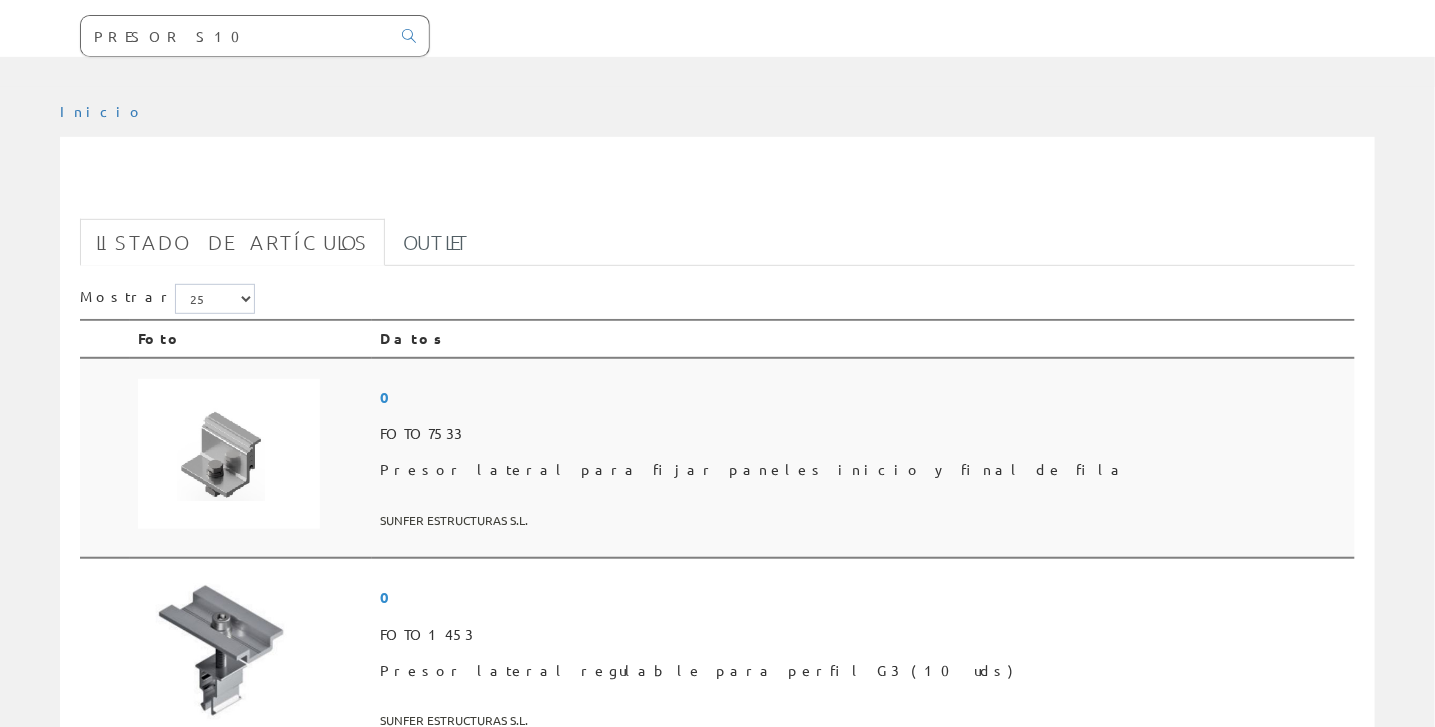 click on "Presor lateral para fijar paneles inicio y final de fila" at bounding box center [863, 470] 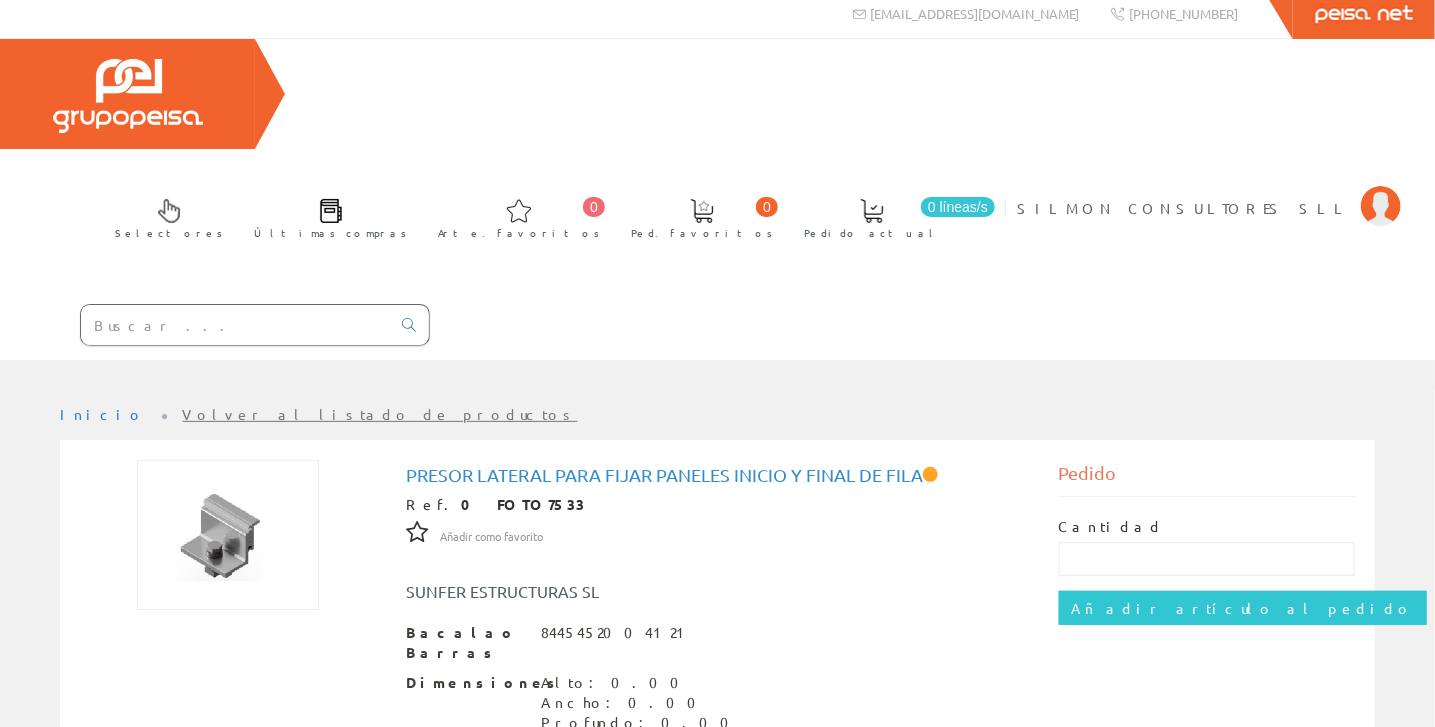 scroll, scrollTop: 0, scrollLeft: 0, axis: both 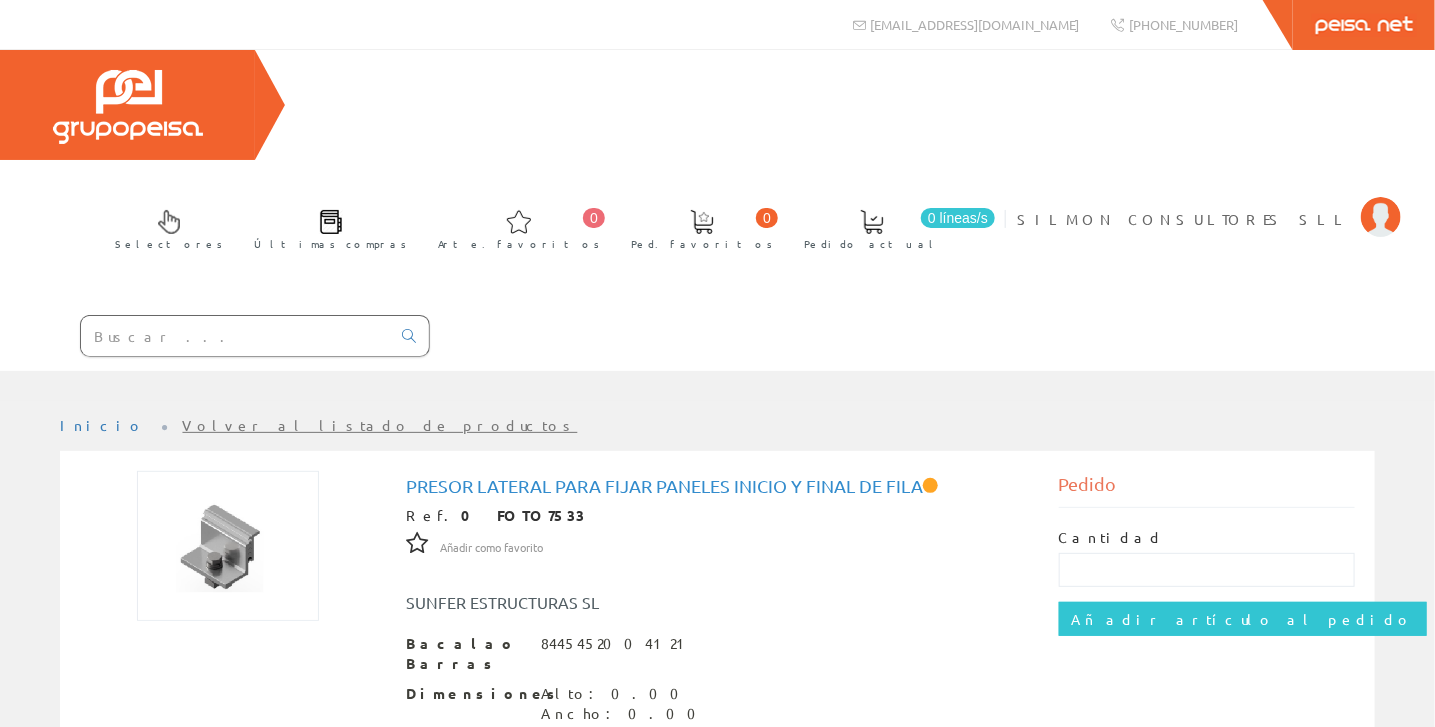 click at bounding box center (235, 336) 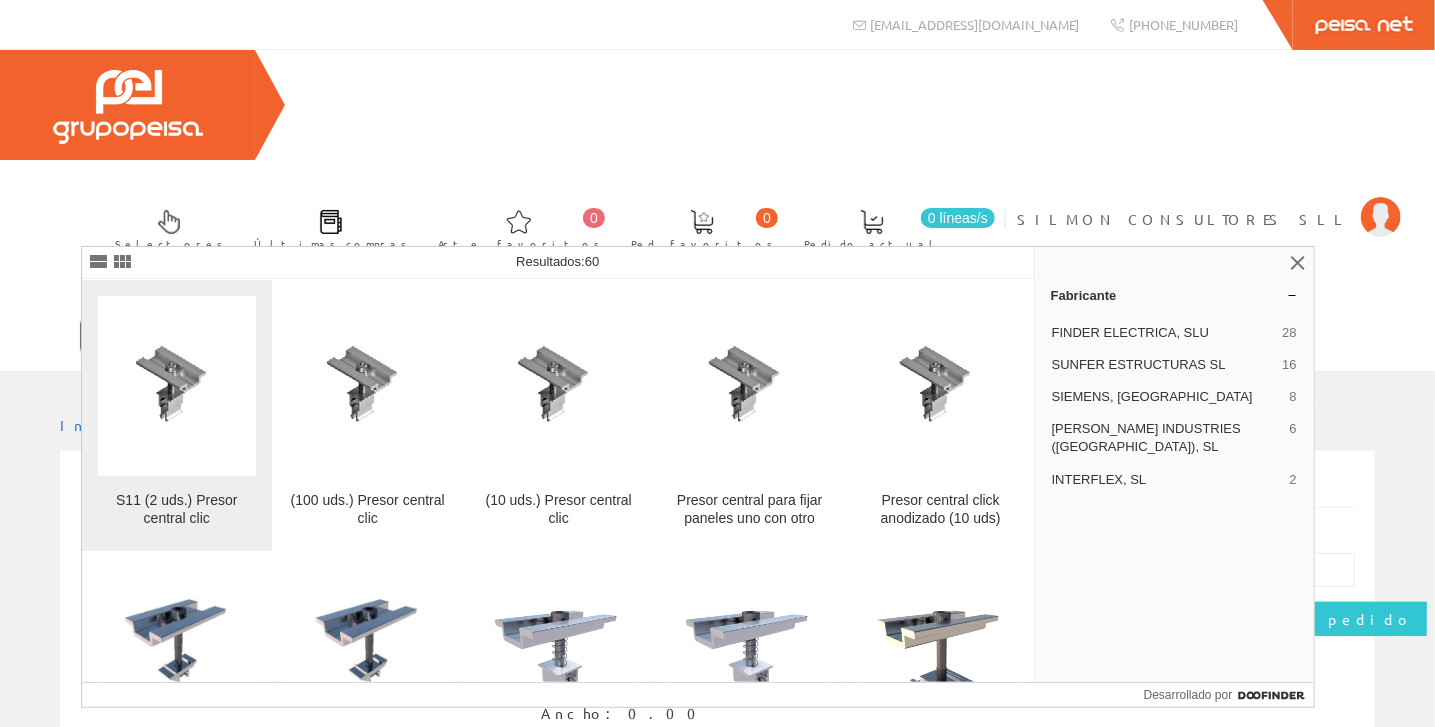 type on "PRESOR S11" 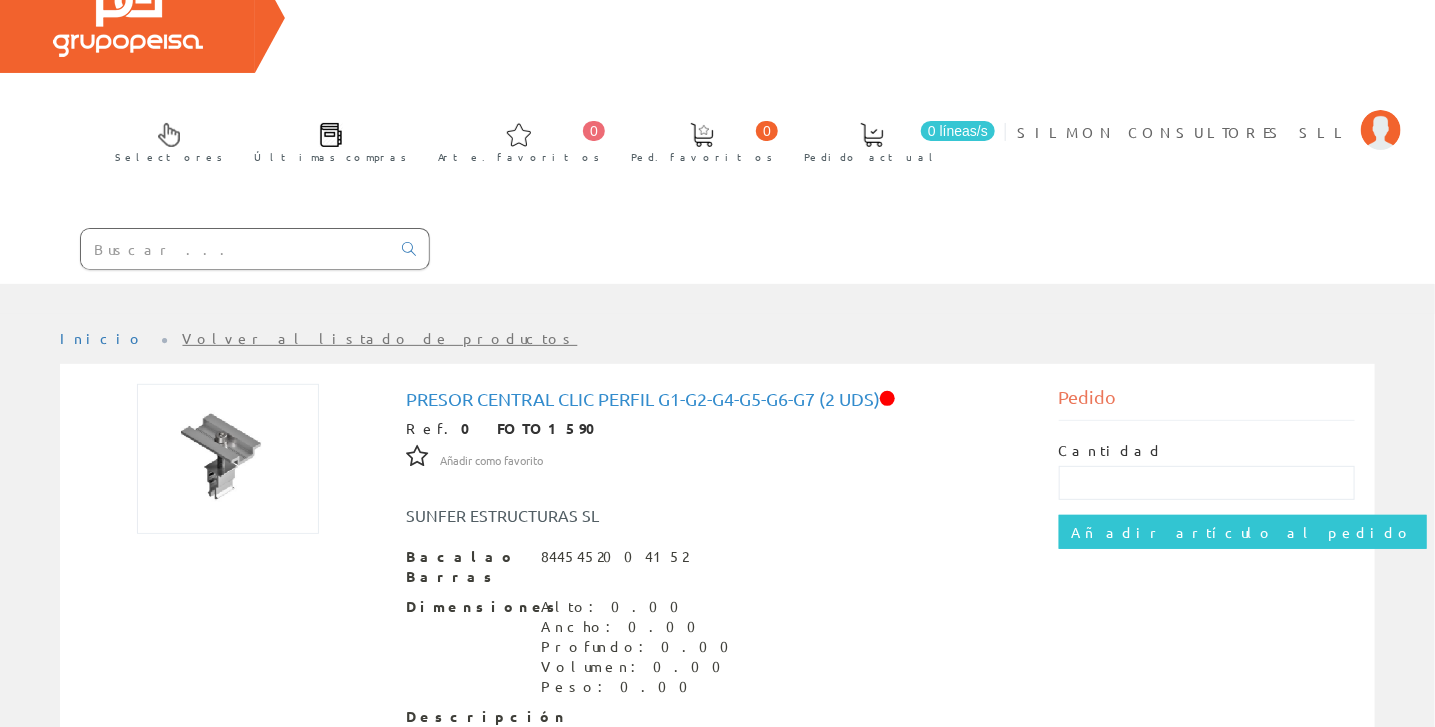 scroll, scrollTop: 0, scrollLeft: 0, axis: both 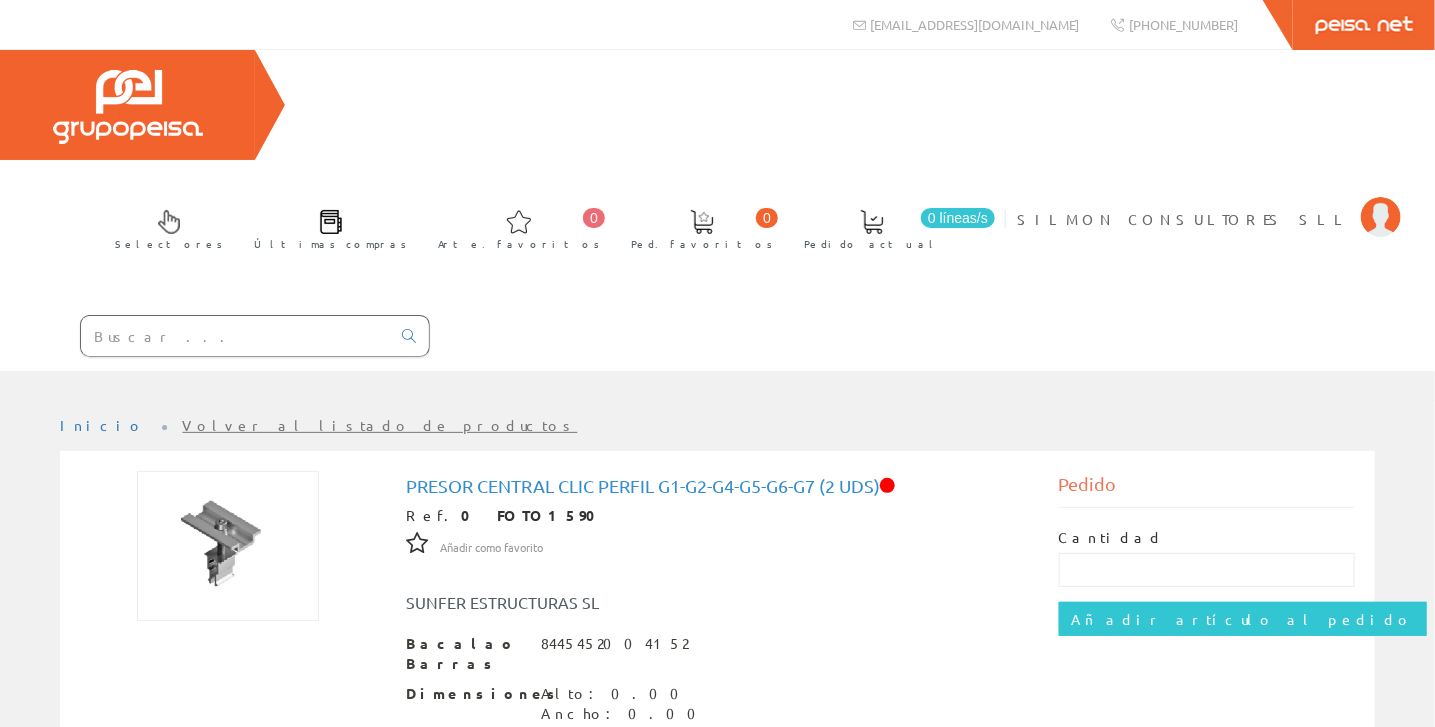 click at bounding box center (235, 336) 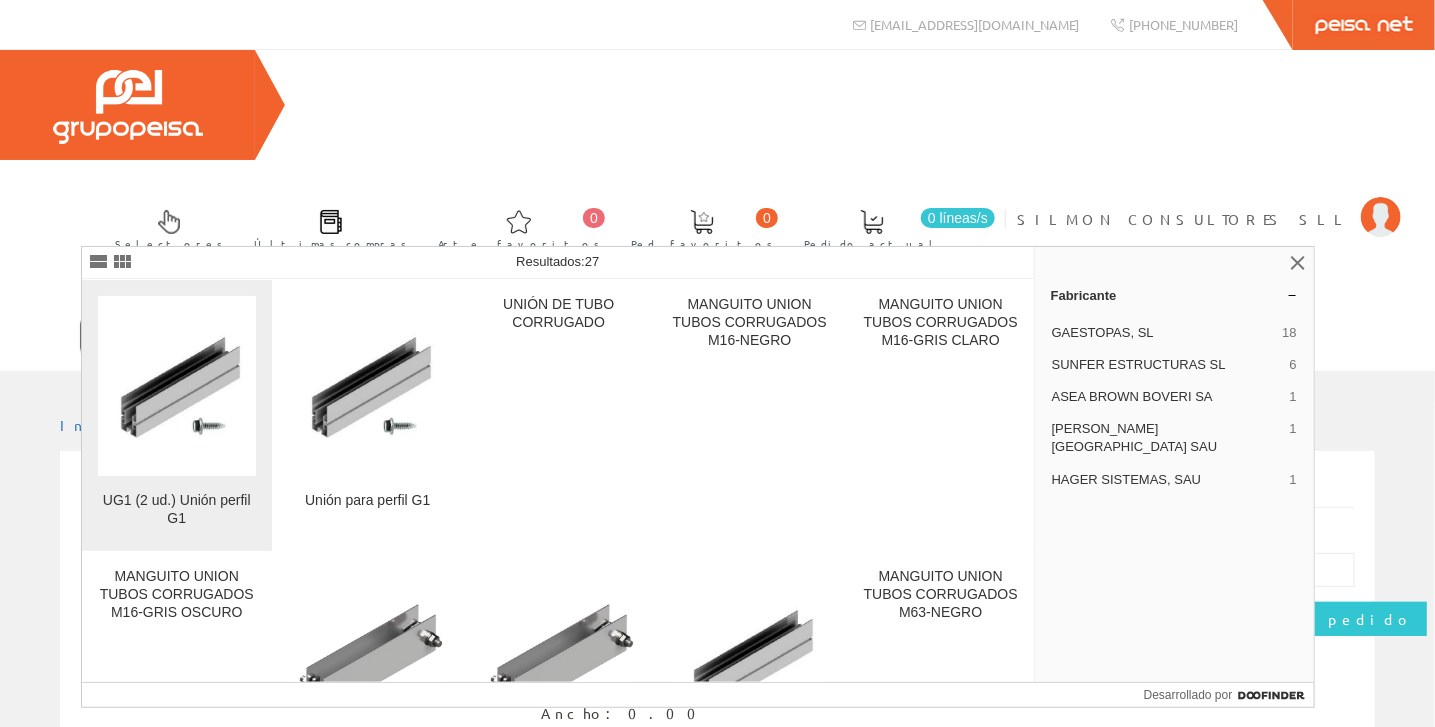 type on "UNION UG1" 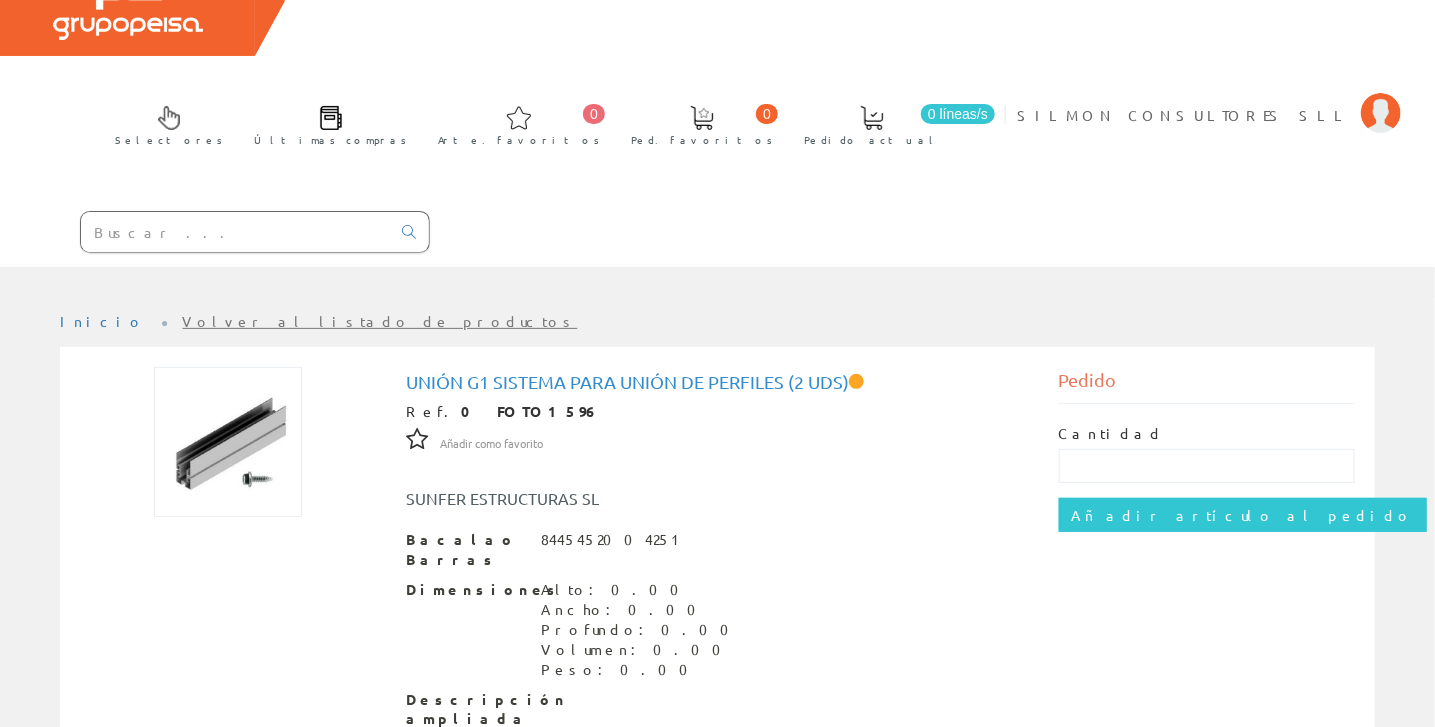 scroll, scrollTop: 0, scrollLeft: 0, axis: both 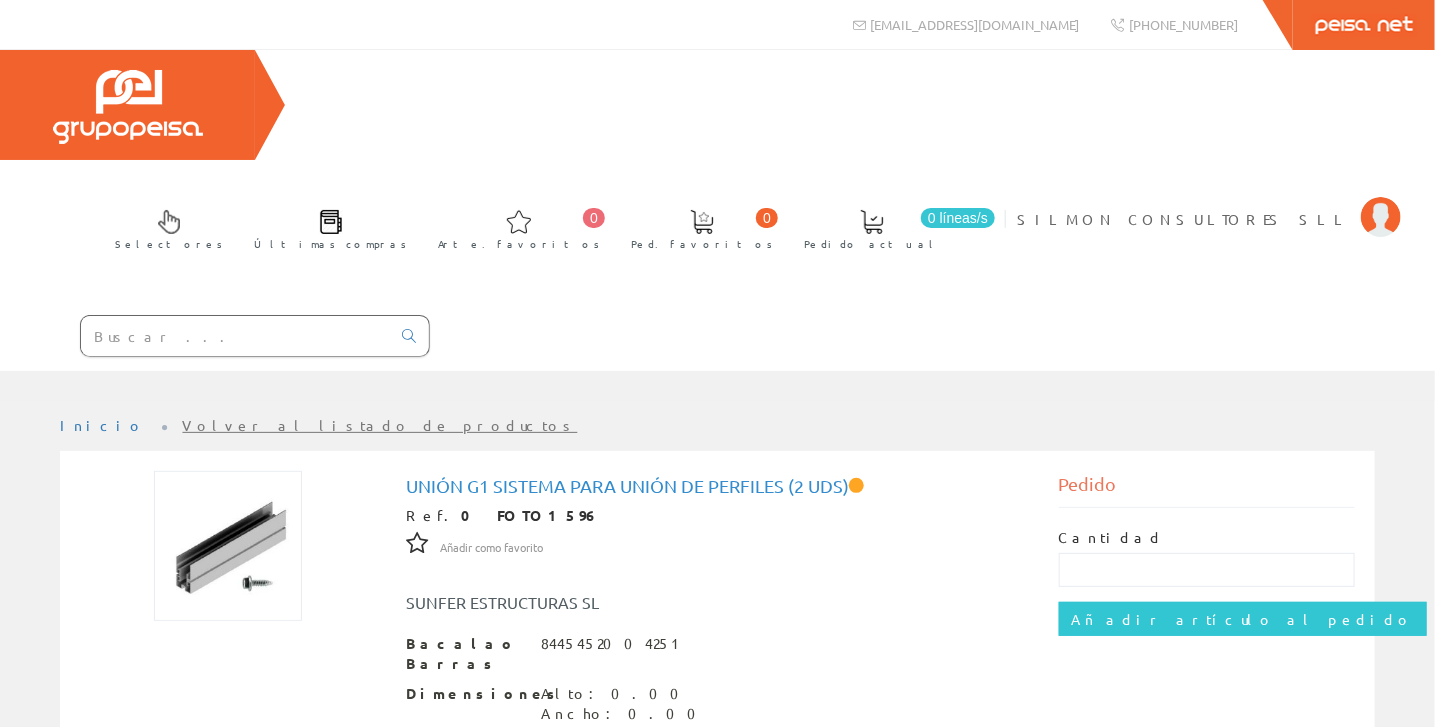 click at bounding box center [235, 336] 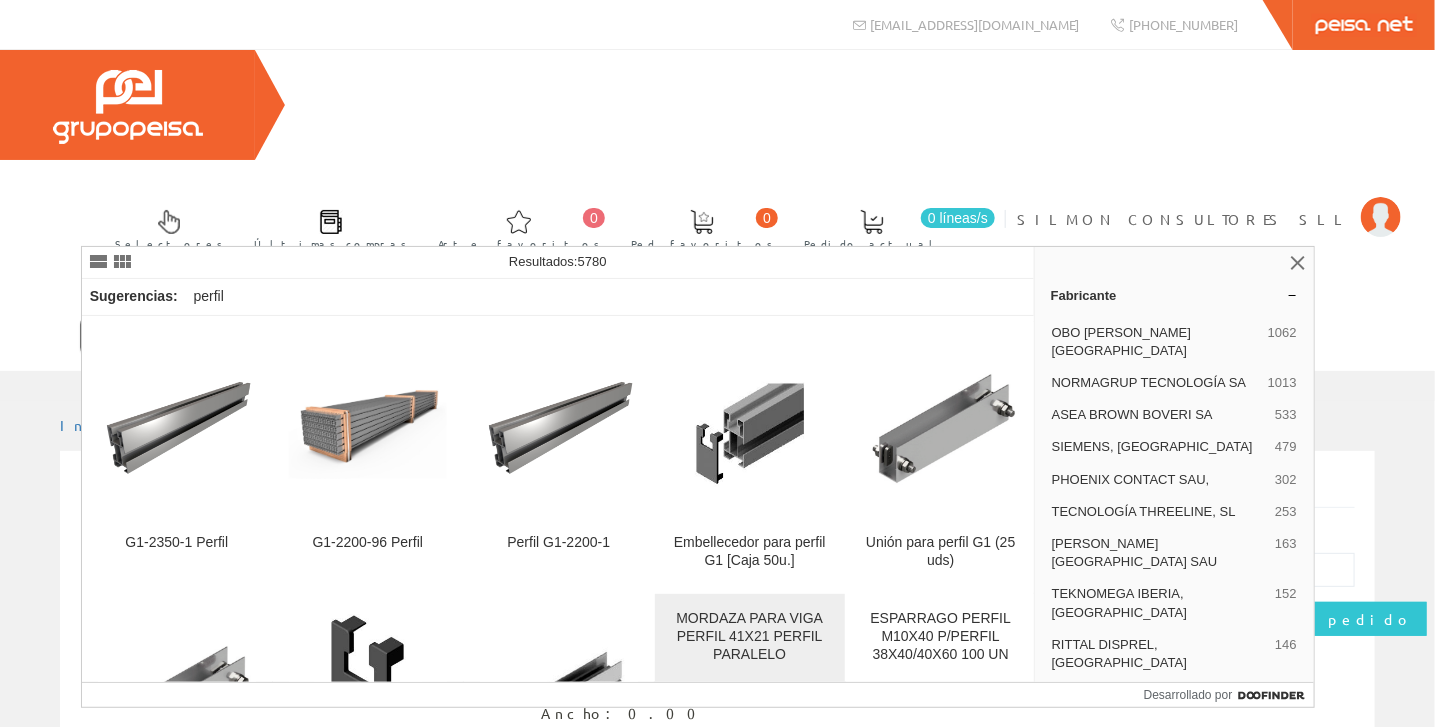 scroll, scrollTop: 1000, scrollLeft: 0, axis: vertical 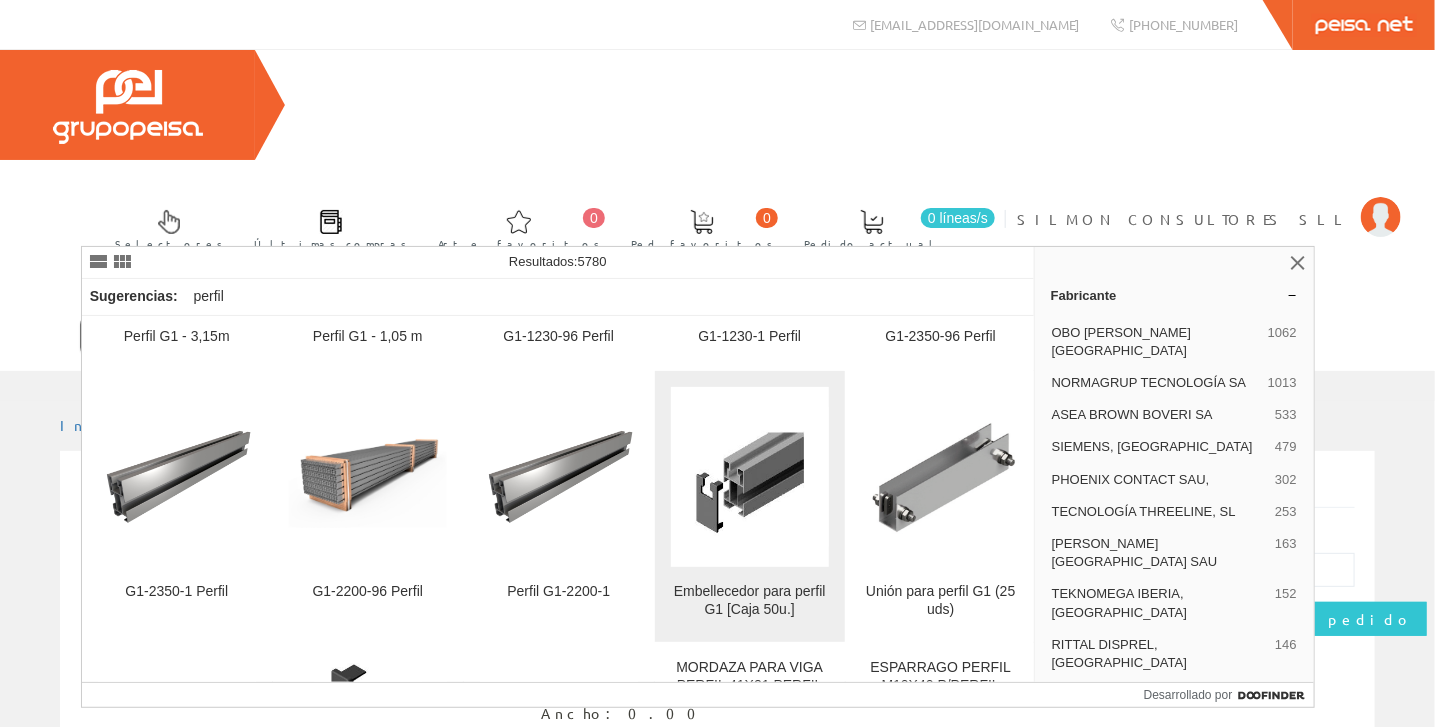type on "PERFIL G1" 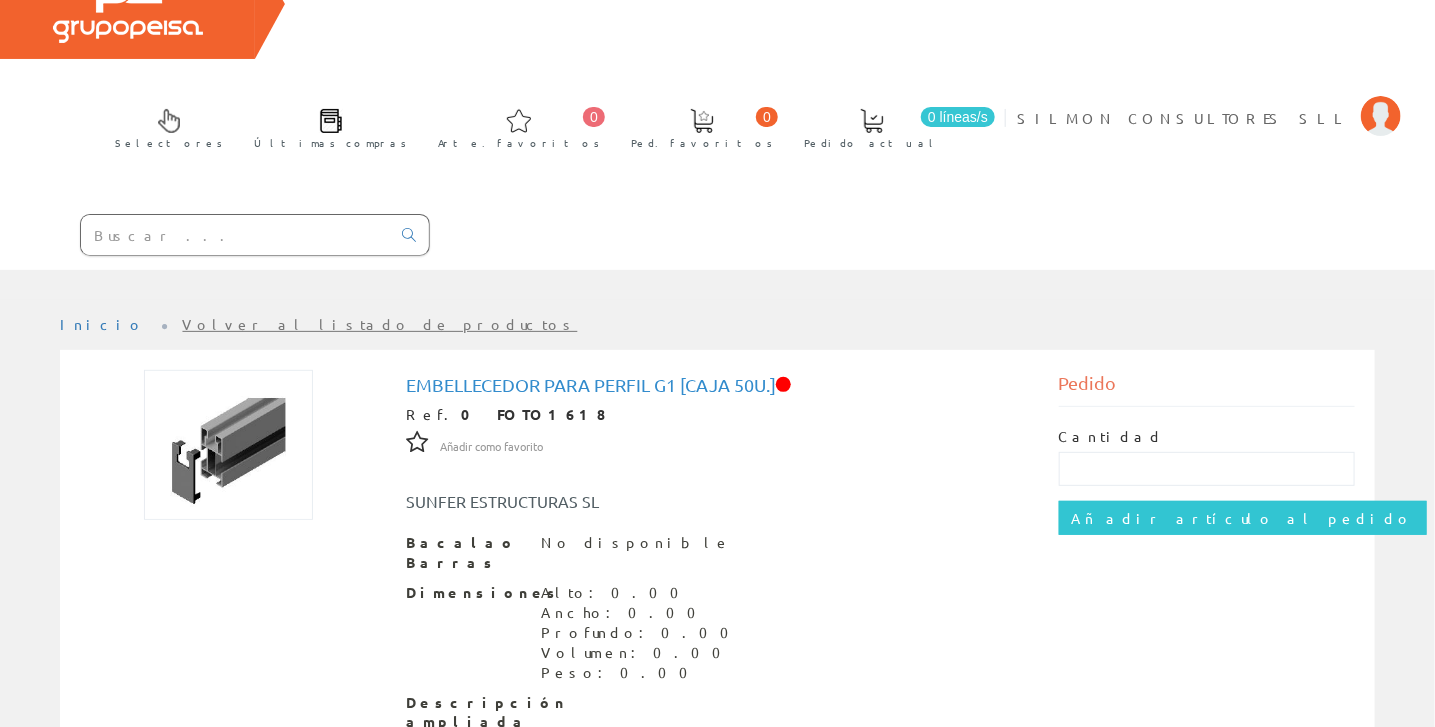 scroll, scrollTop: 100, scrollLeft: 0, axis: vertical 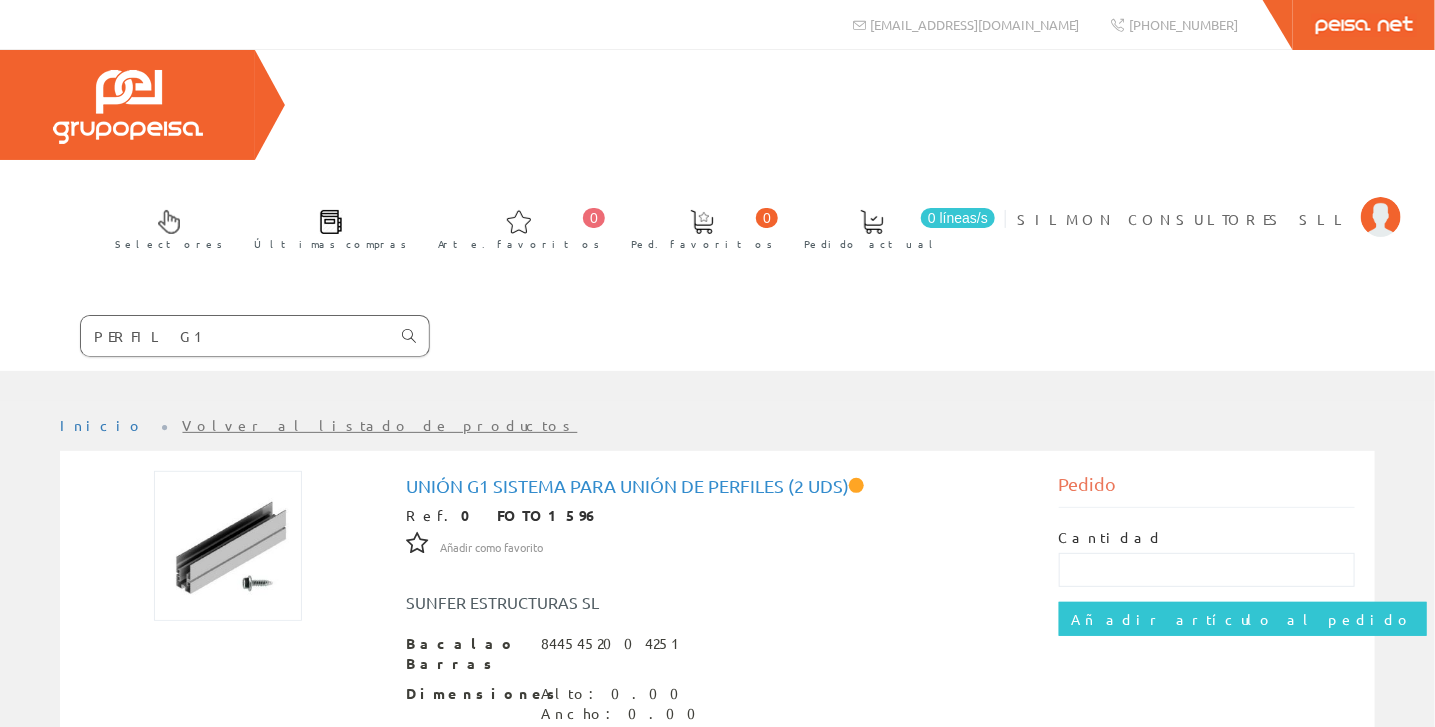click at bounding box center (409, 336) 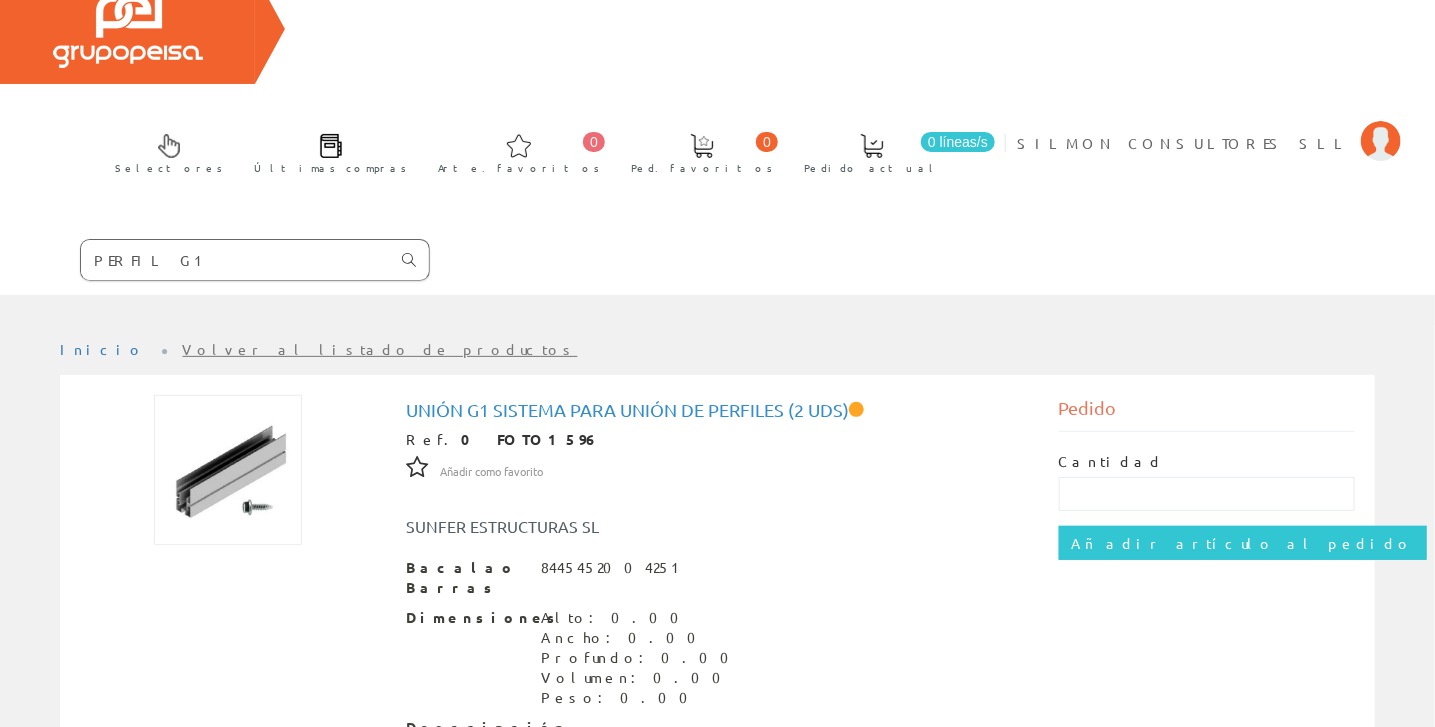 scroll, scrollTop: 2, scrollLeft: 0, axis: vertical 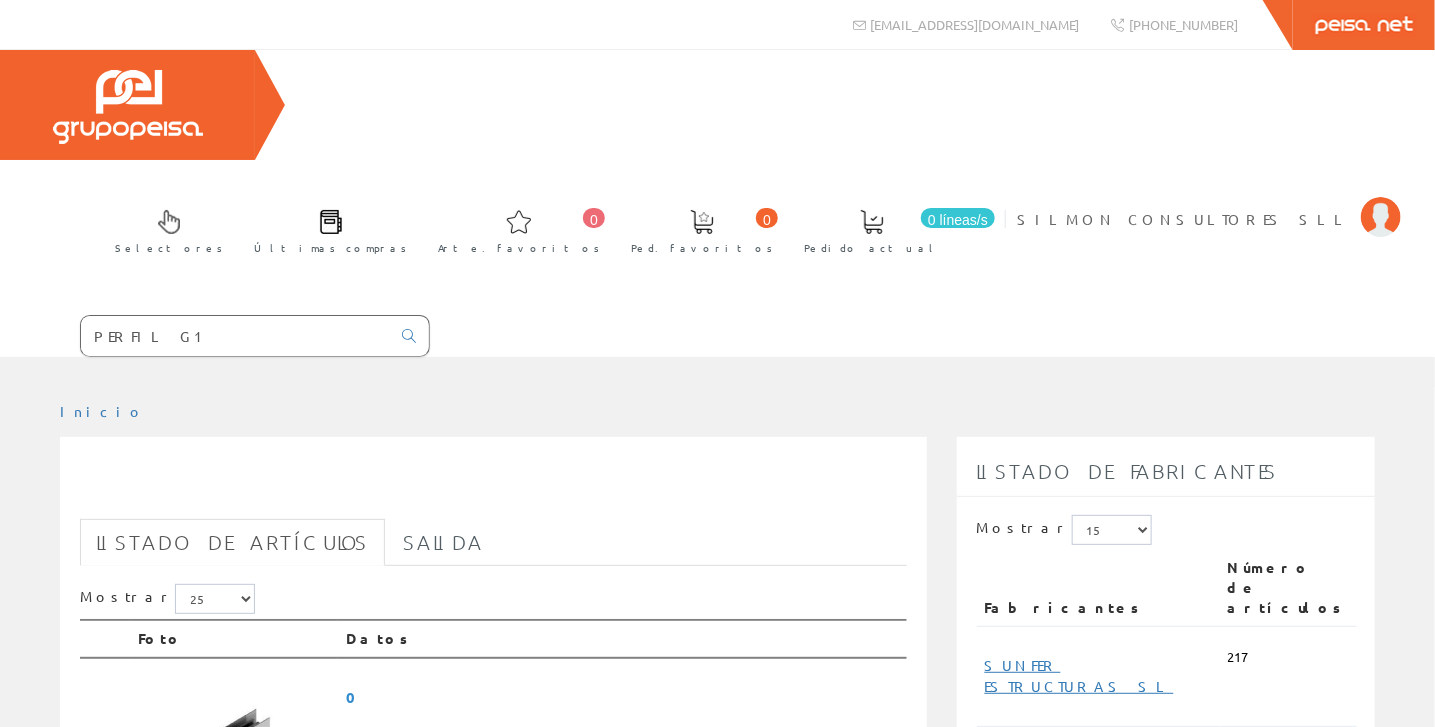 click on "PERFIL G1" at bounding box center (493, 489) 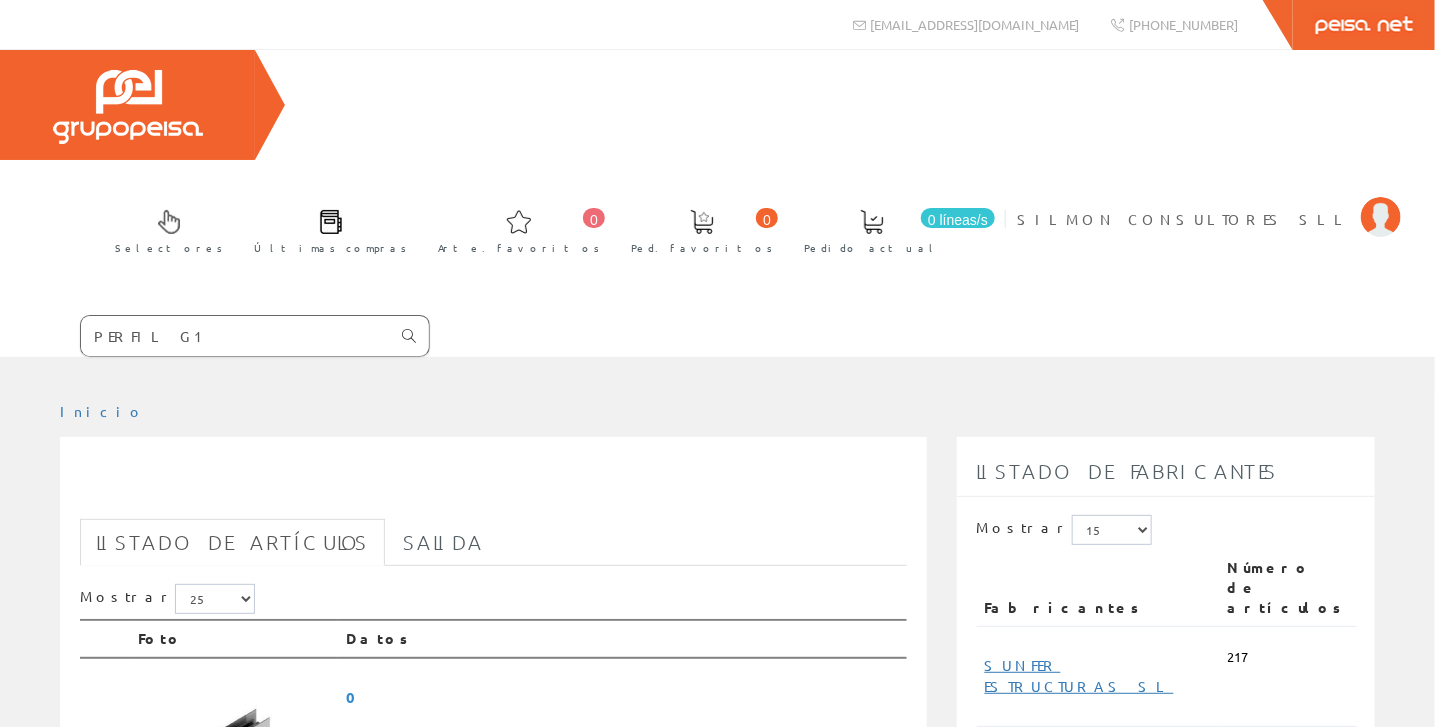 click at bounding box center [409, 336] 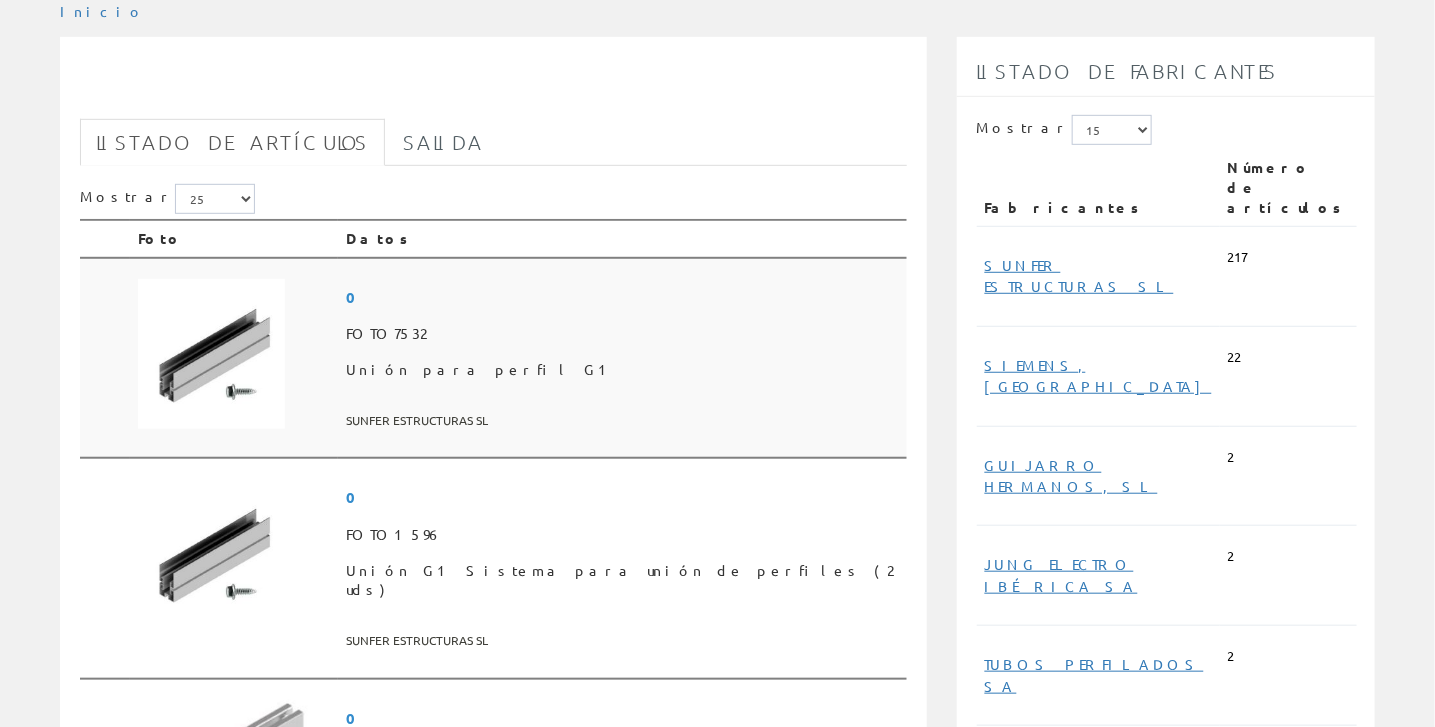 scroll, scrollTop: 500, scrollLeft: 0, axis: vertical 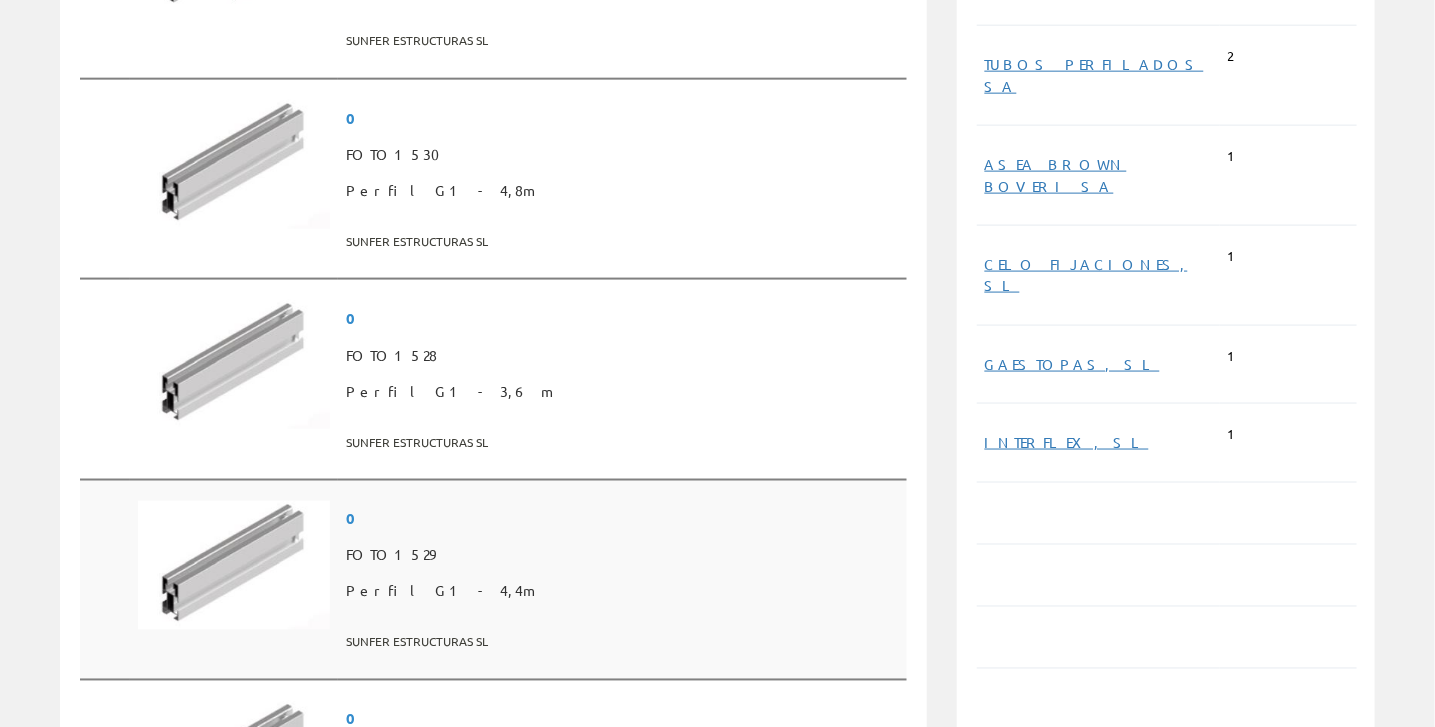 click on "Perfil G1 - 4,4m" at bounding box center [442, 591] 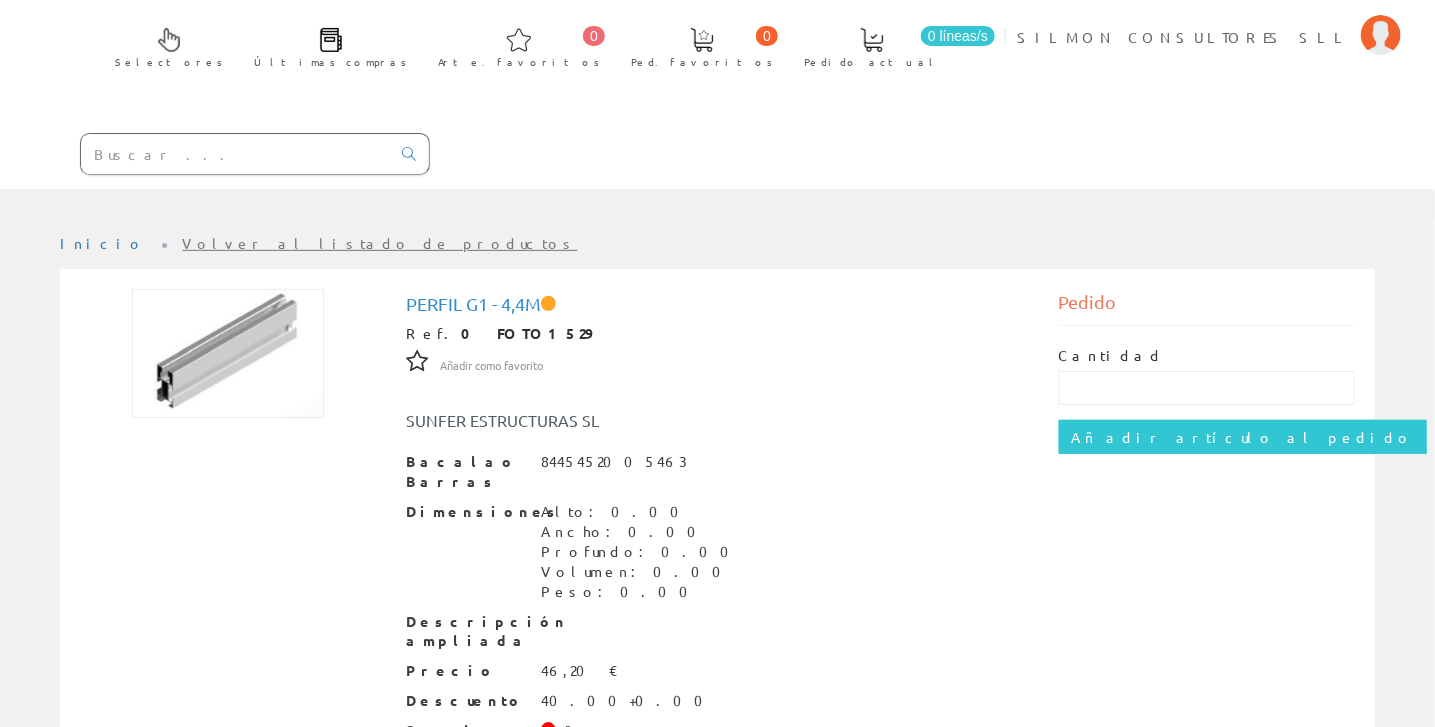 scroll, scrollTop: 200, scrollLeft: 0, axis: vertical 